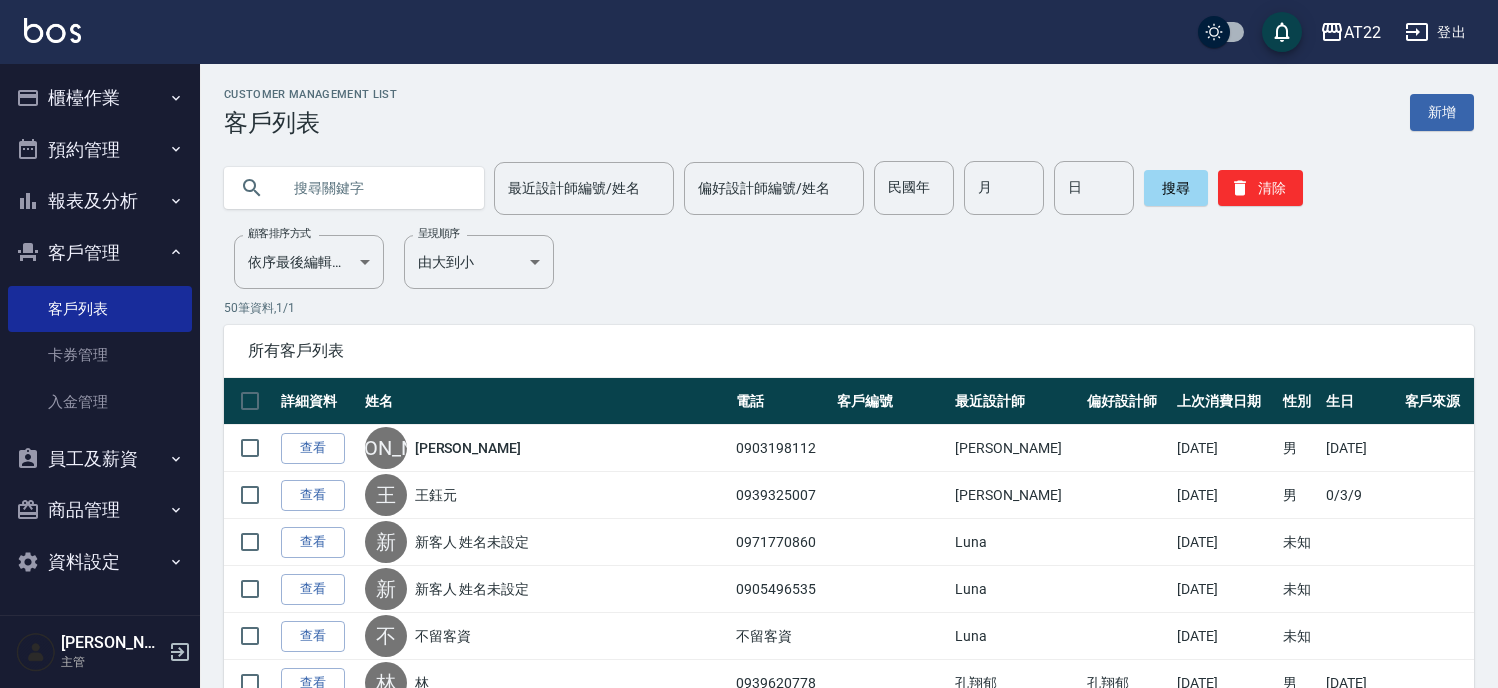 scroll, scrollTop: 0, scrollLeft: 0, axis: both 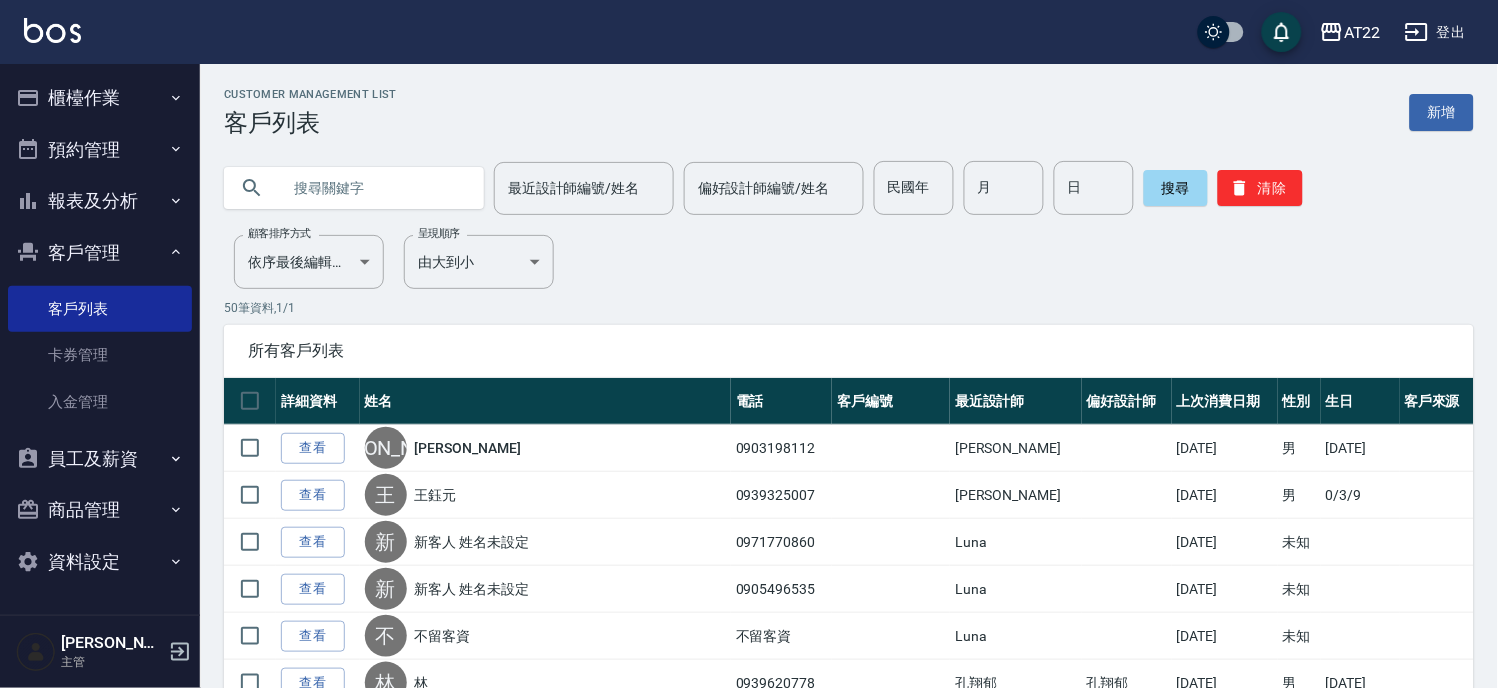 click at bounding box center (374, 188) 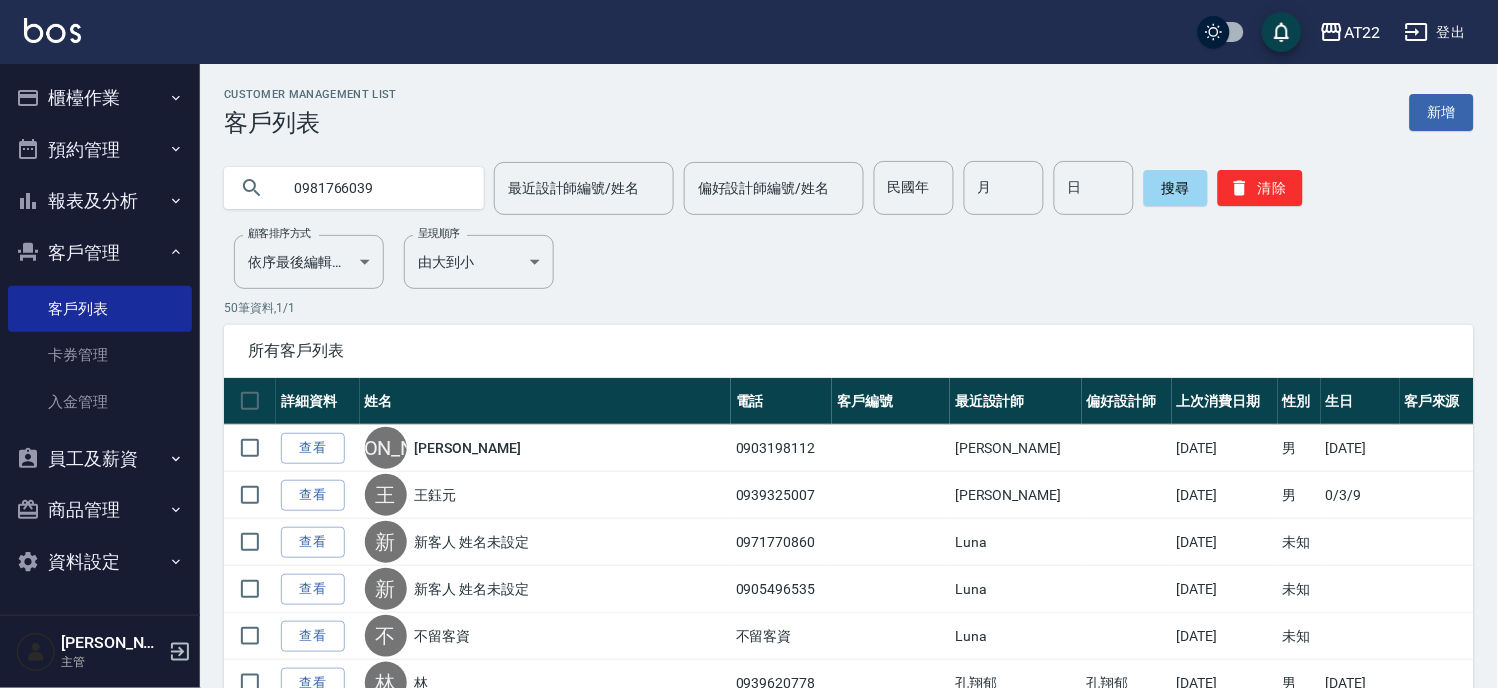 type on "0981766039" 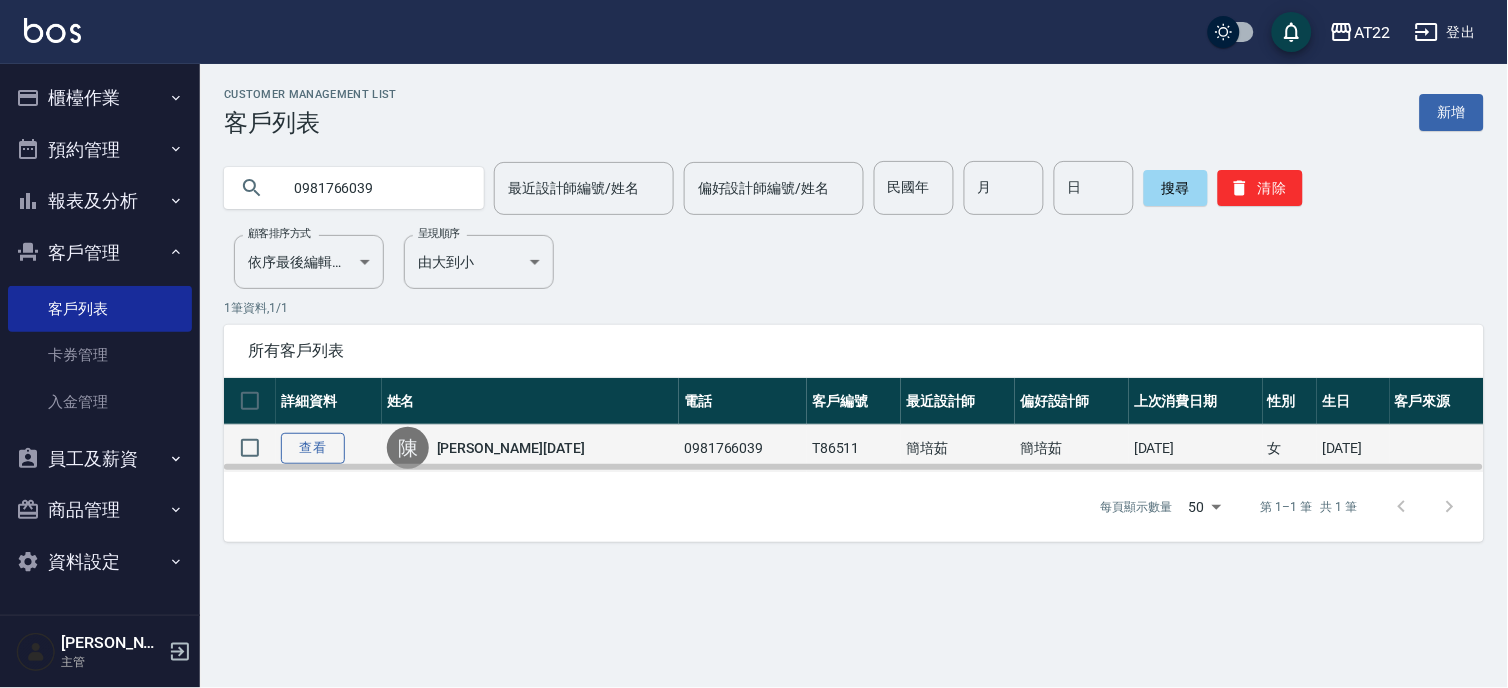 click on "查看" at bounding box center [313, 448] 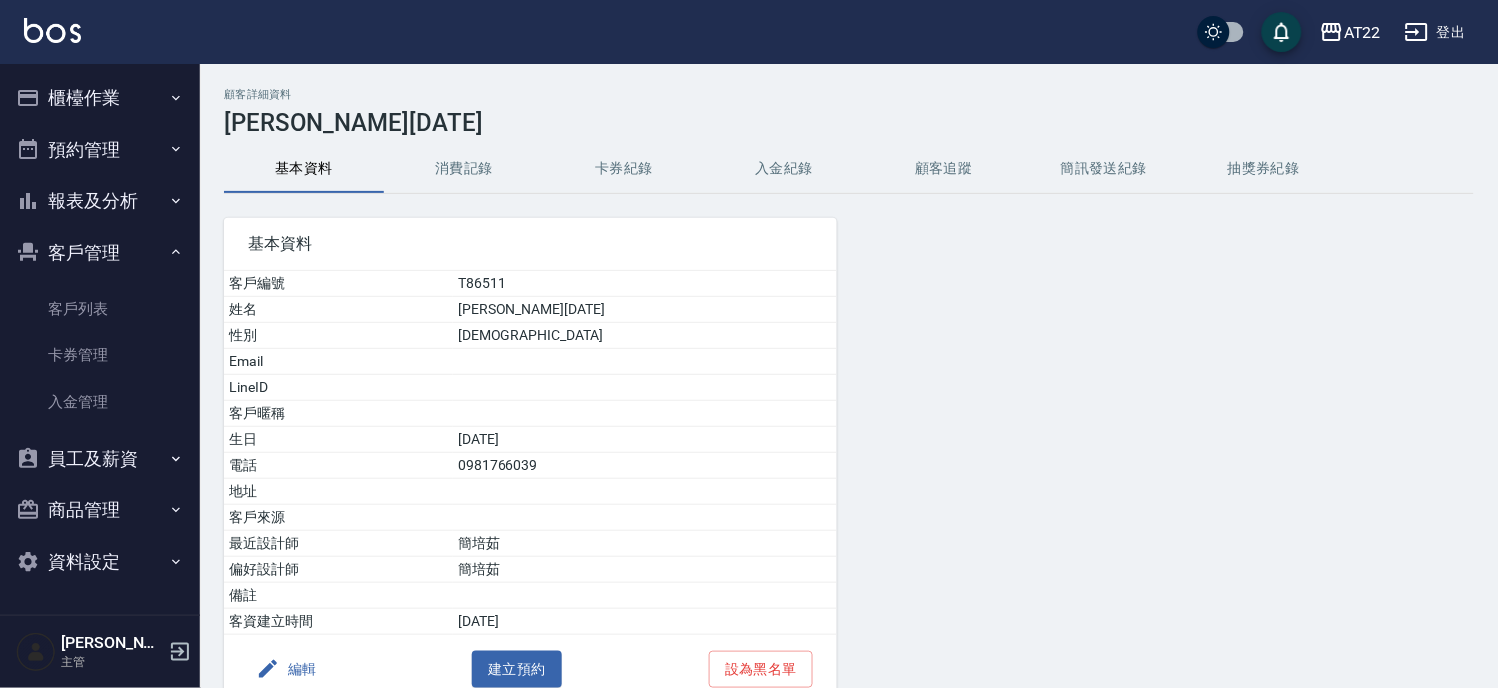 click on "消費記錄" at bounding box center [464, 169] 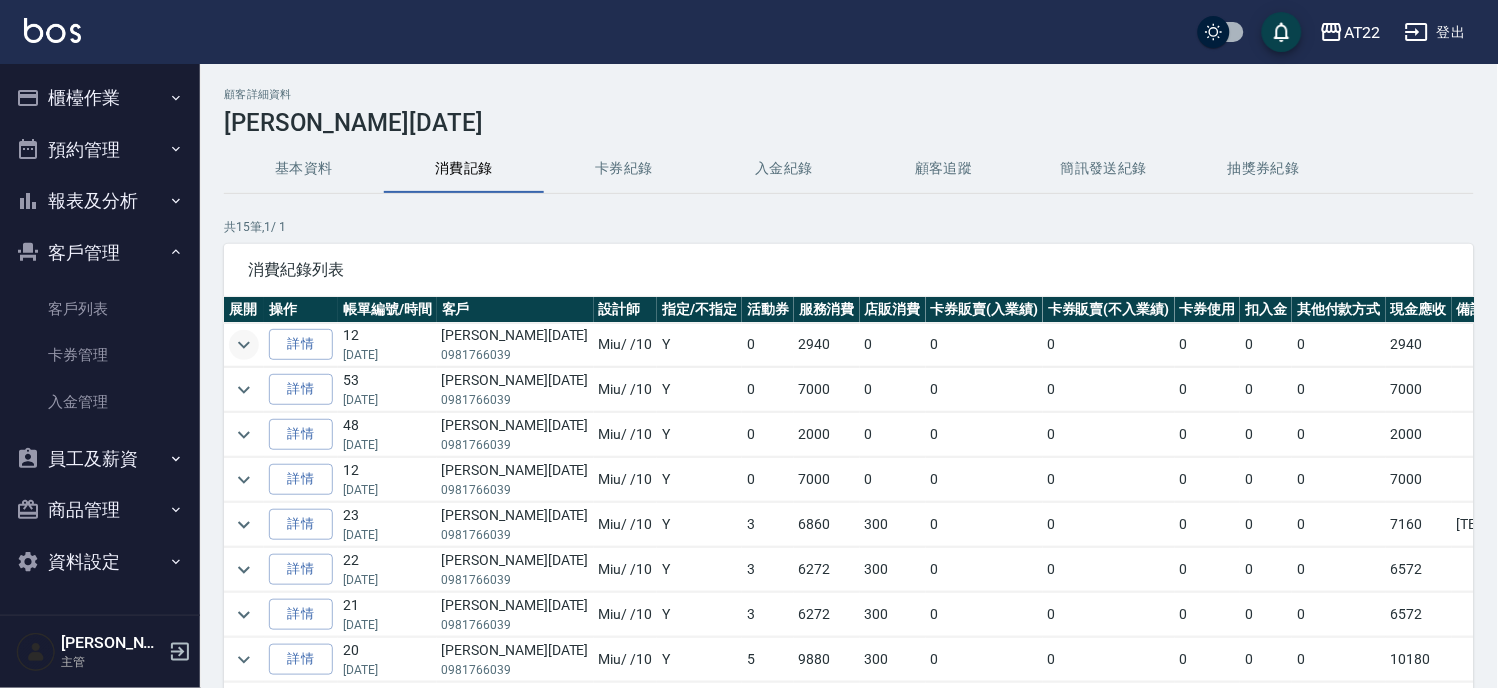 click 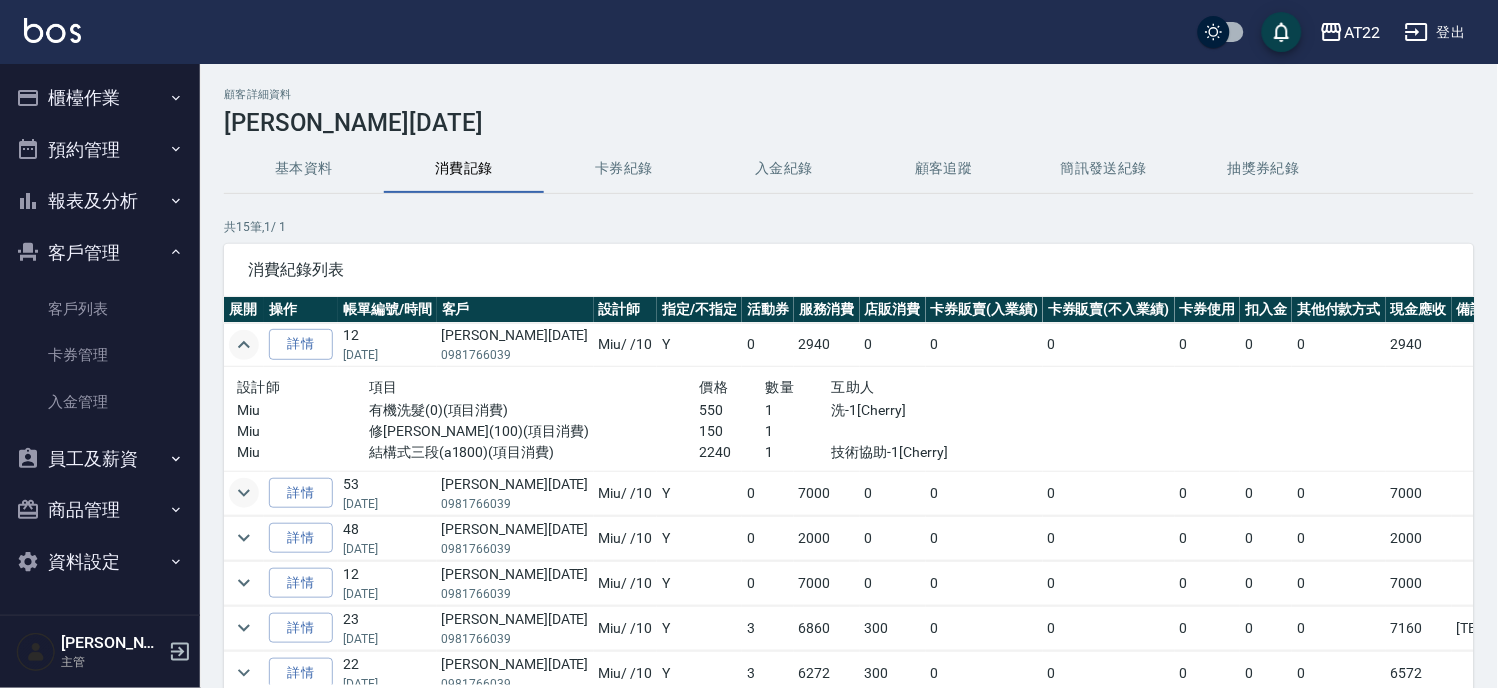 click 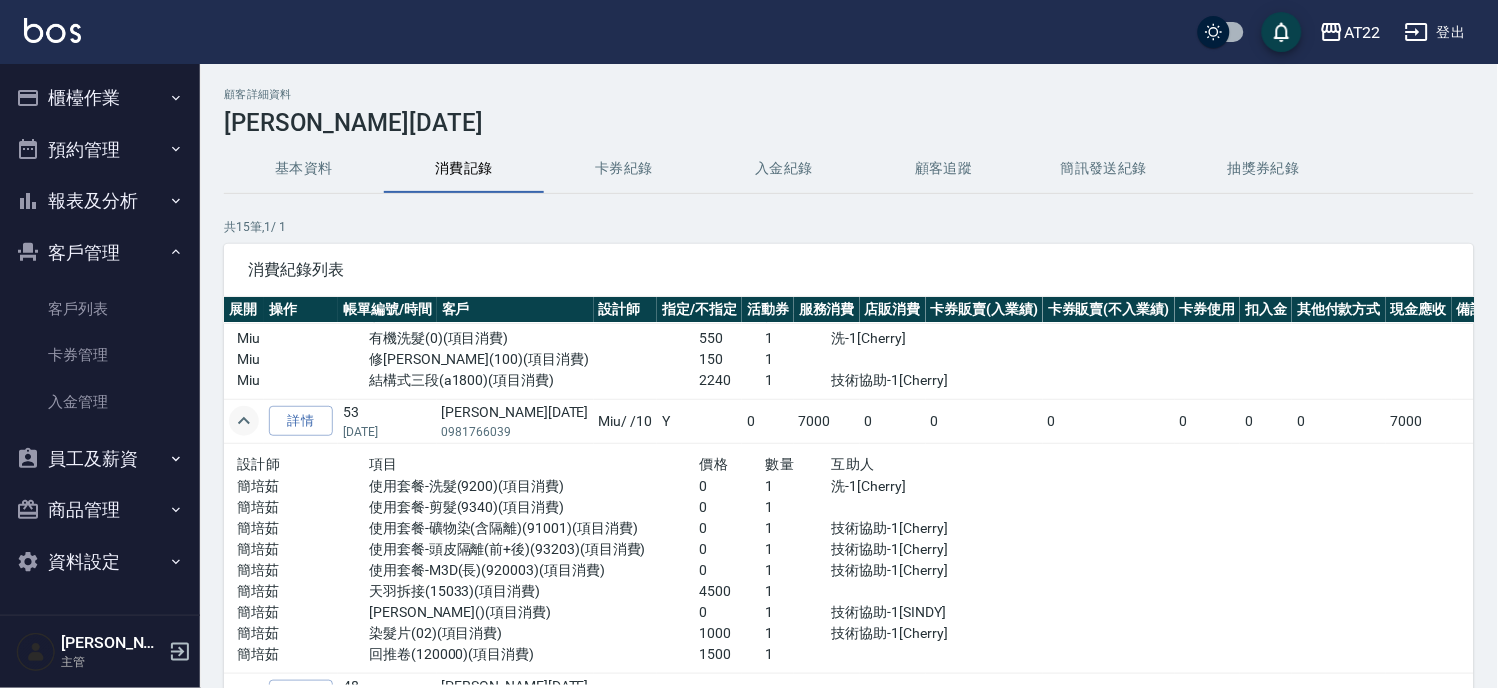 scroll, scrollTop: 111, scrollLeft: 0, axis: vertical 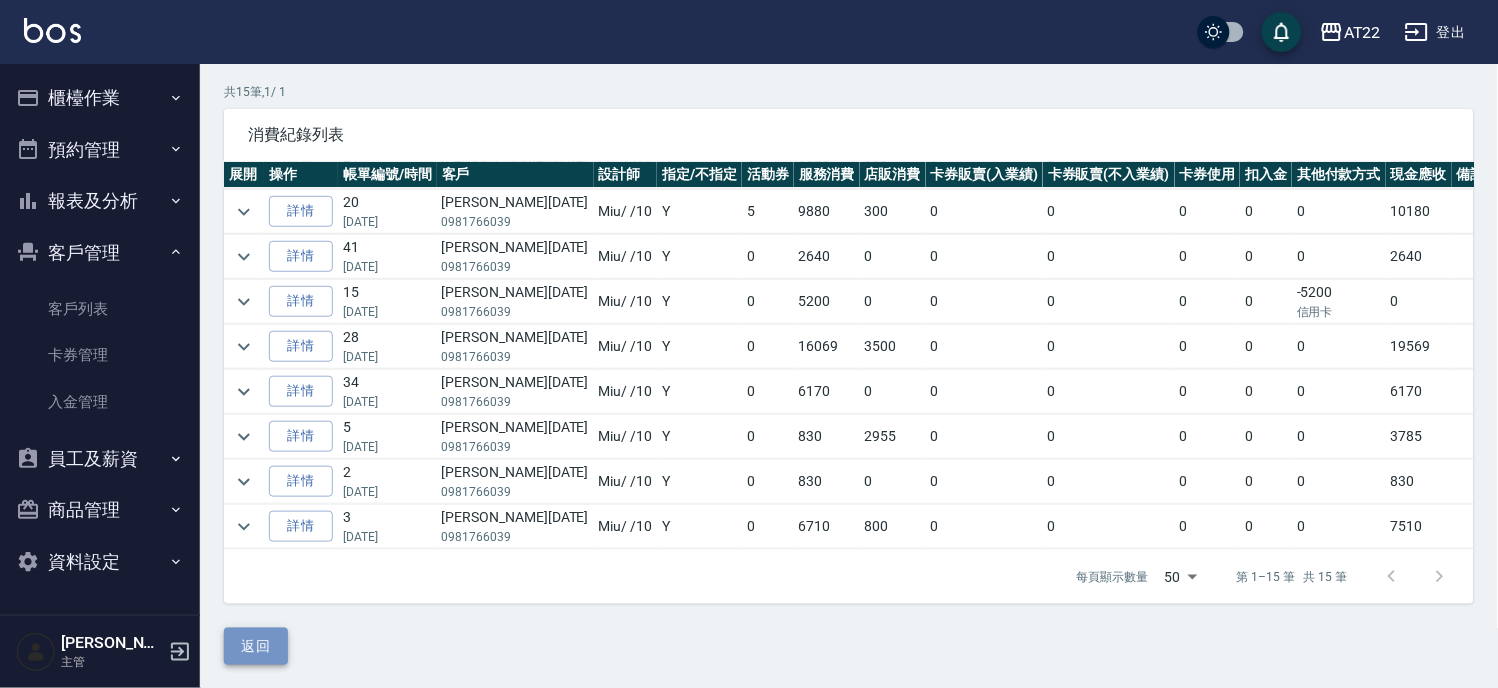 click on "返回" at bounding box center (256, 646) 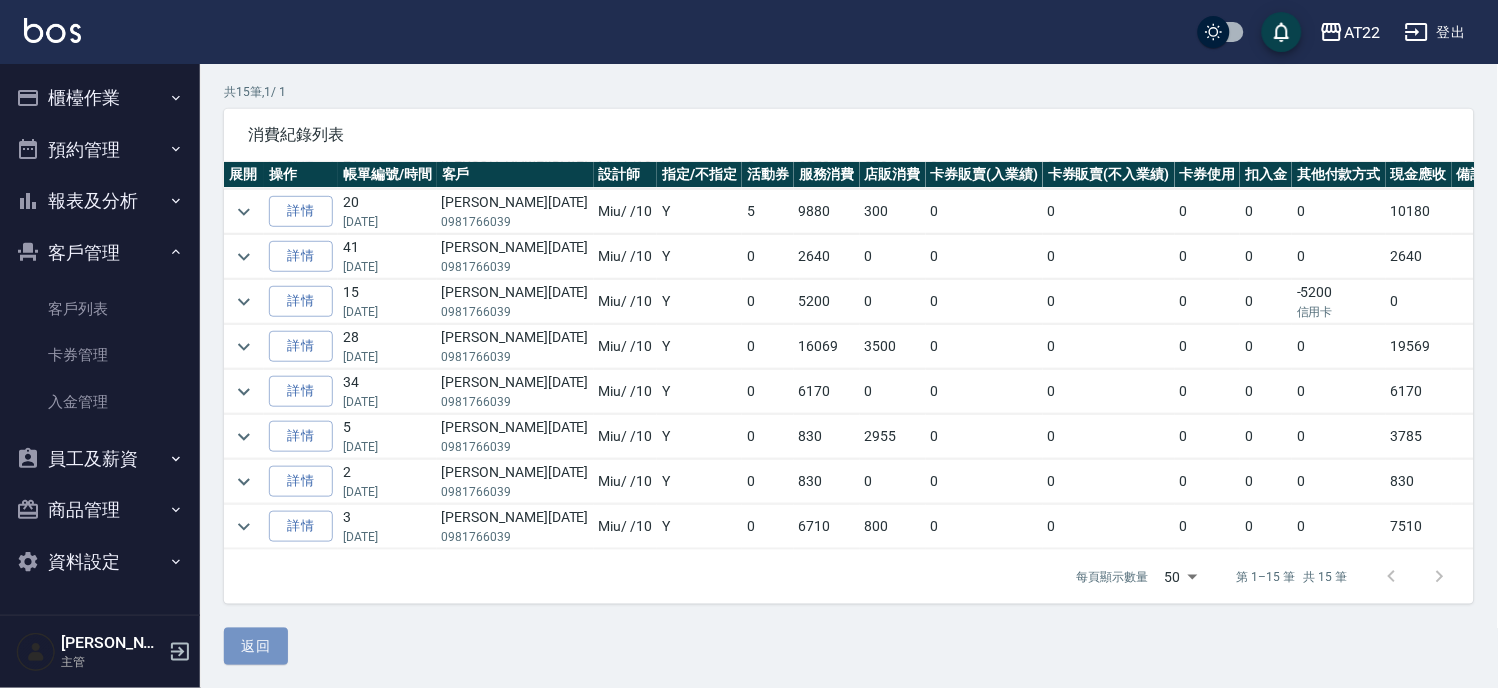 scroll, scrollTop: 0, scrollLeft: 0, axis: both 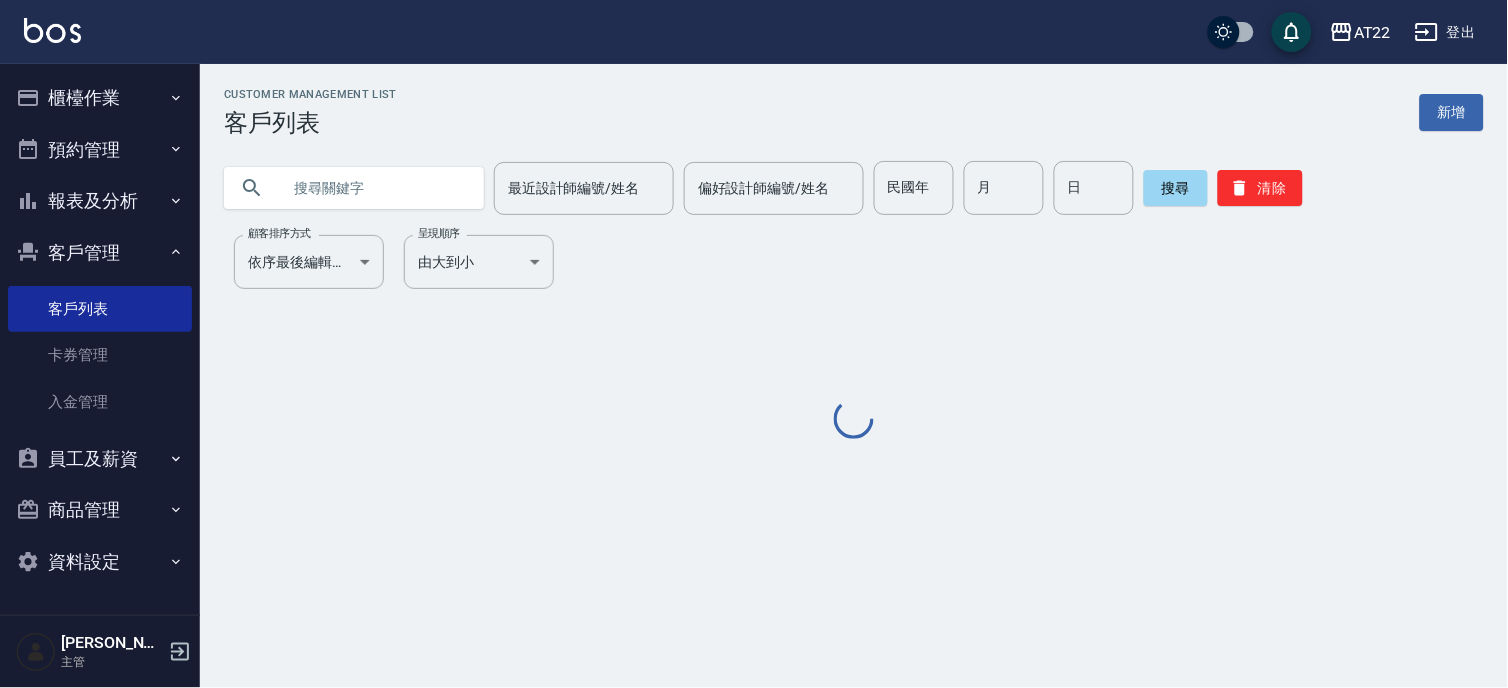 click at bounding box center [374, 188] 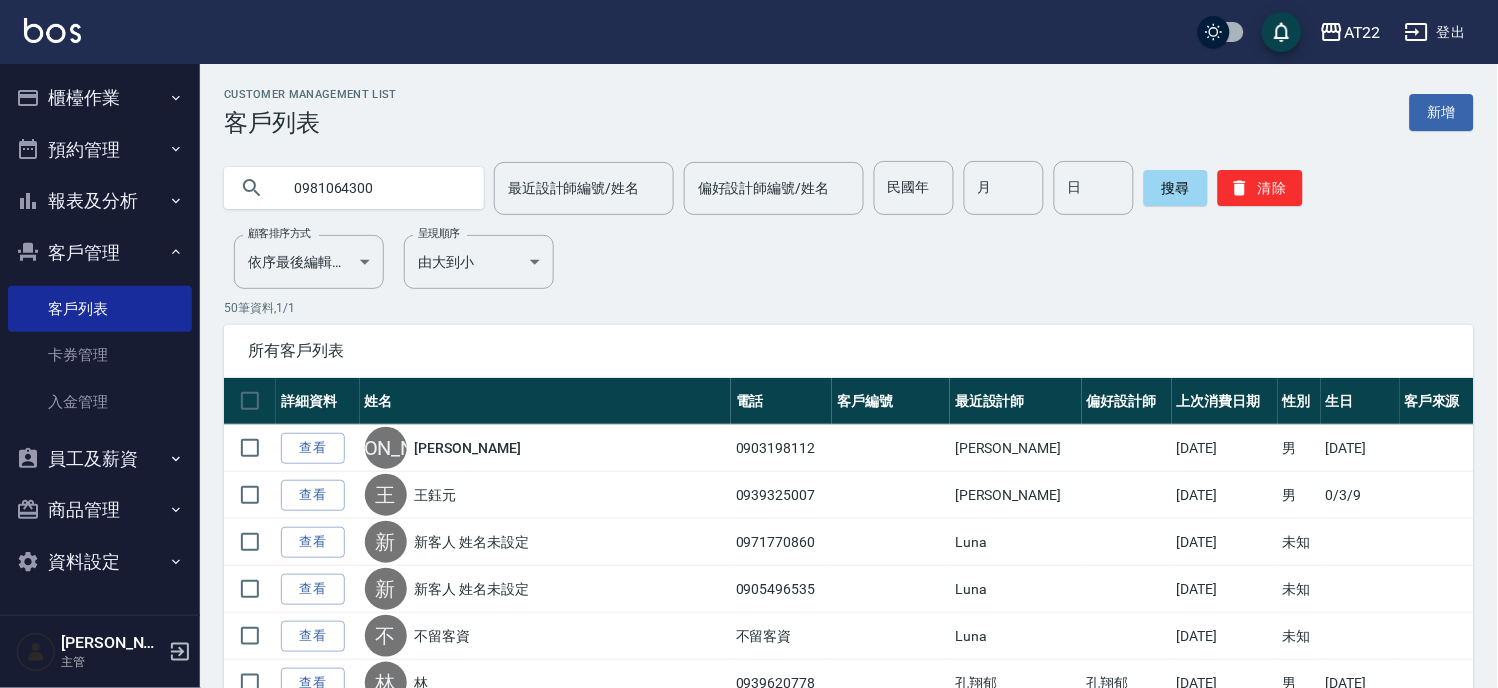 type on "0981064300" 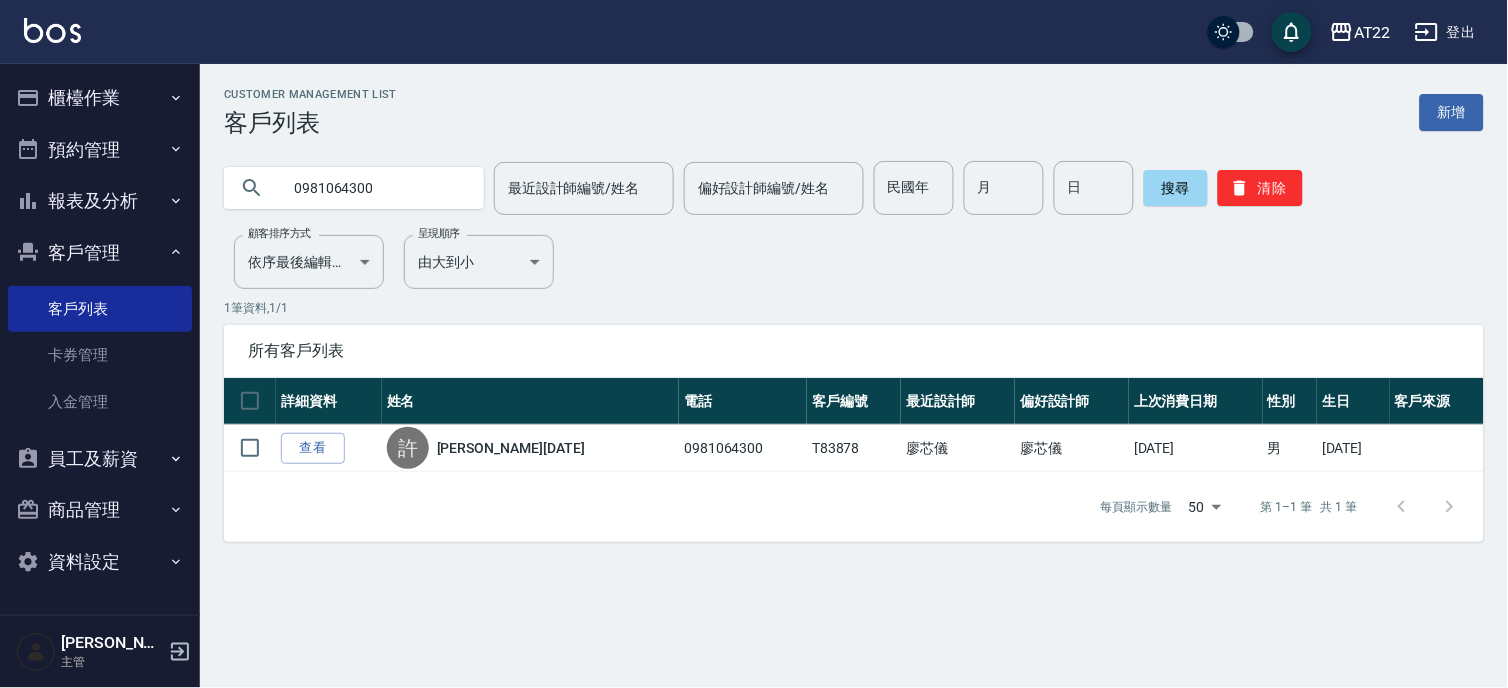 drag, startPoint x: 393, startPoint y: 186, endPoint x: 265, endPoint y: 201, distance: 128.87592 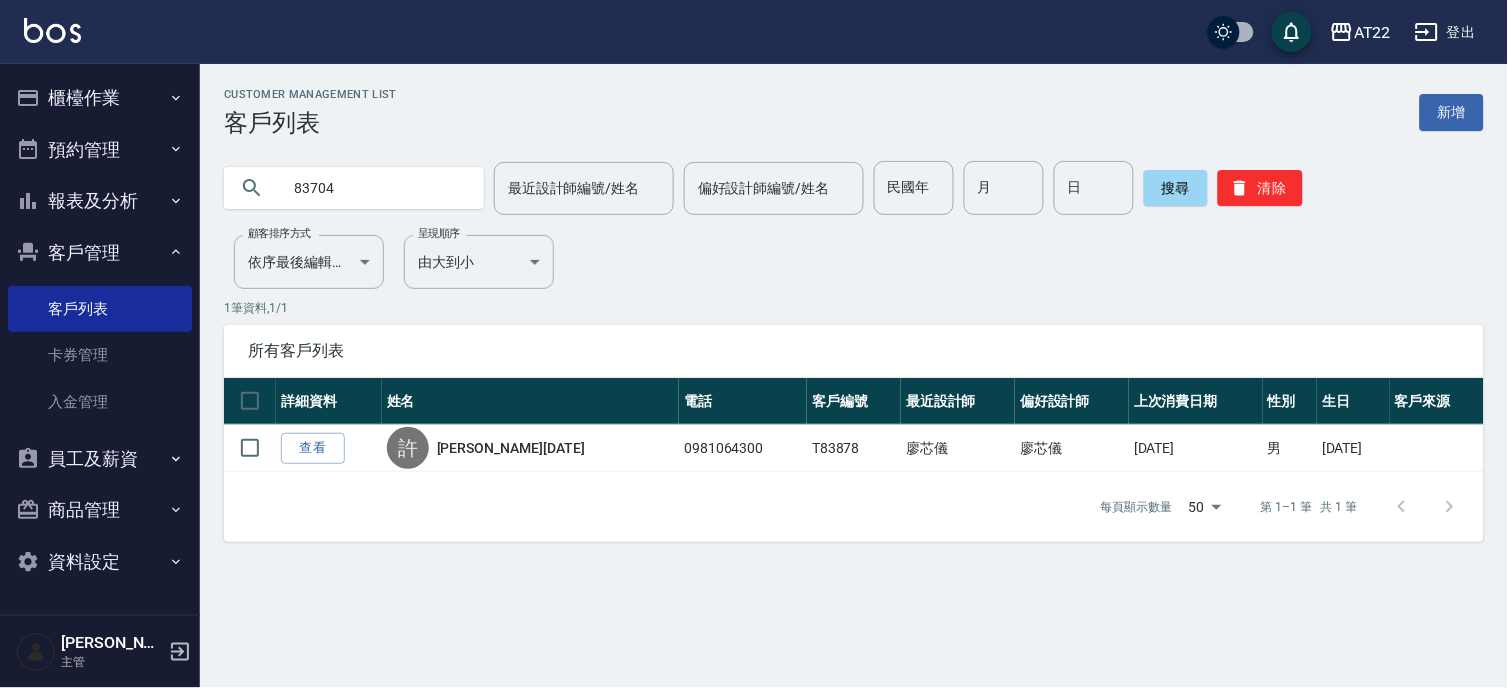 type on "83704" 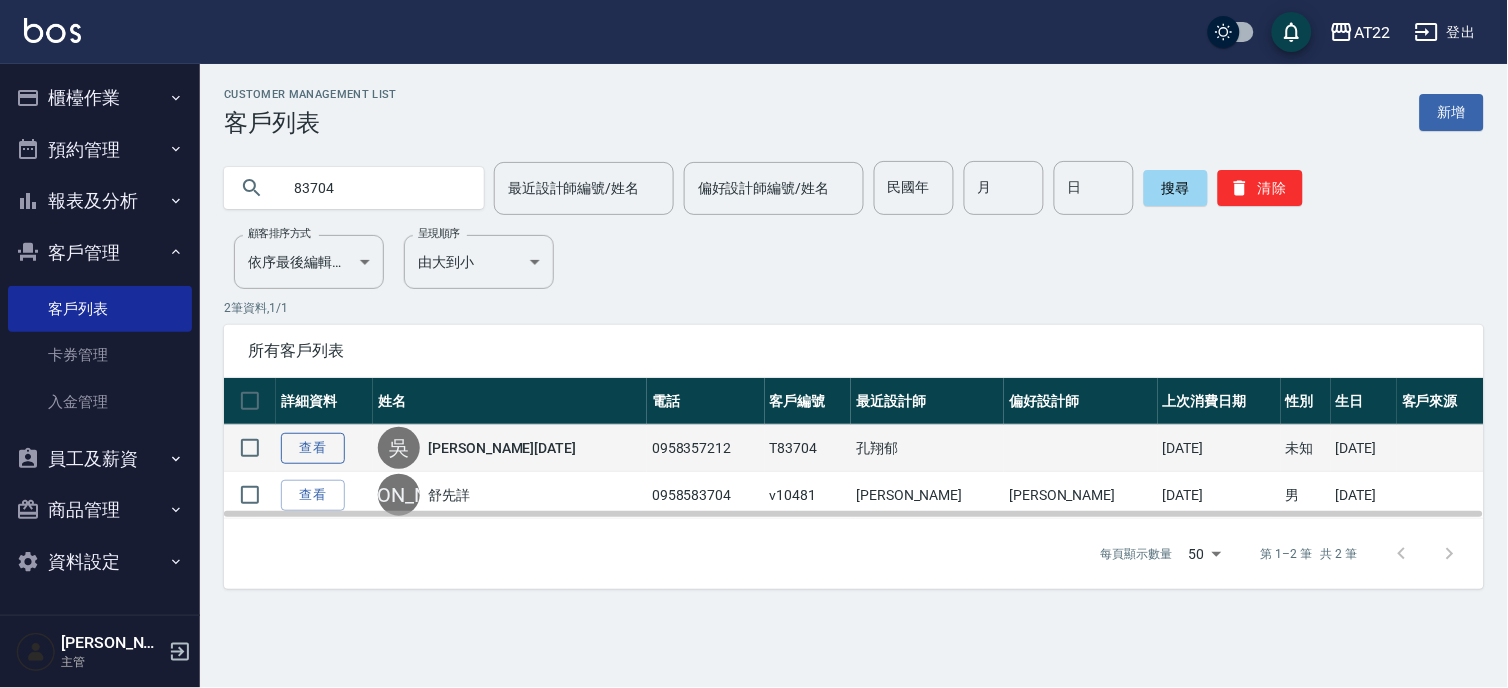 click on "查看" at bounding box center (313, 448) 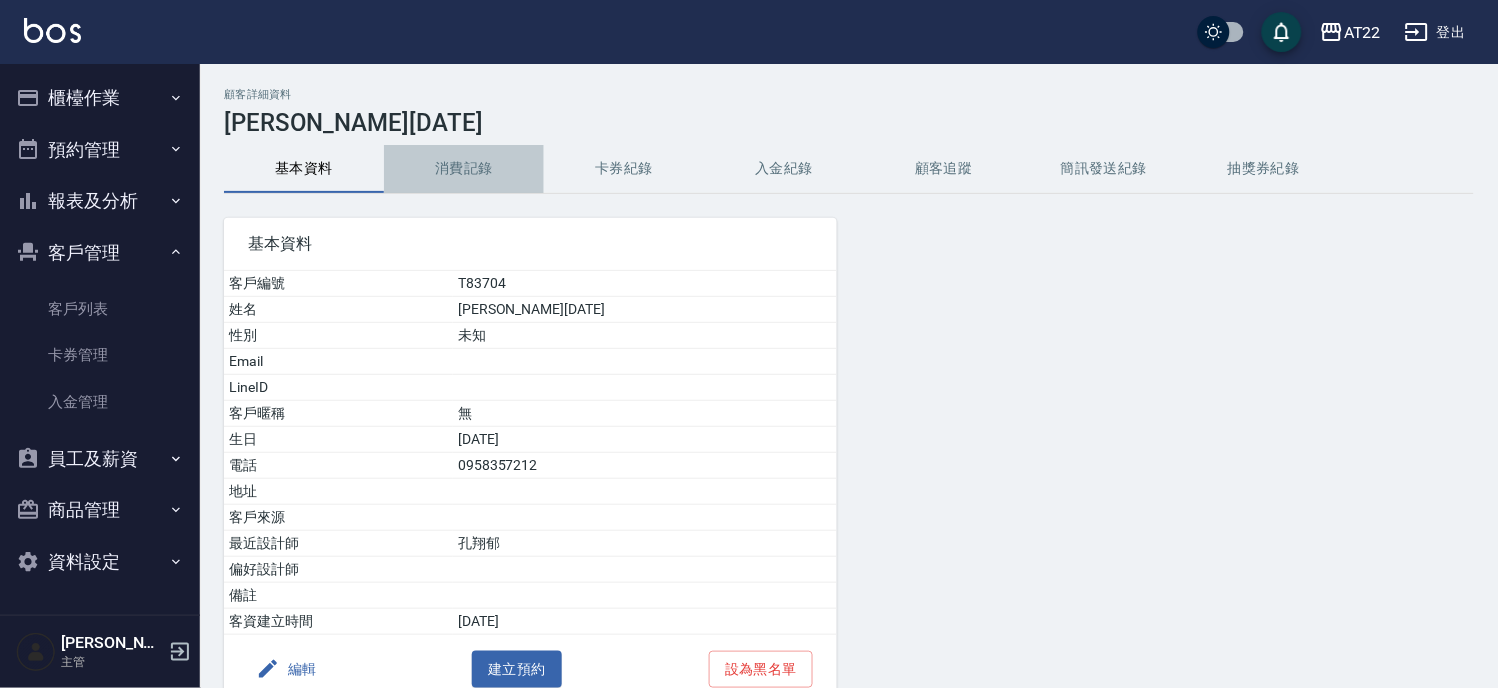 click on "消費記錄" at bounding box center [464, 169] 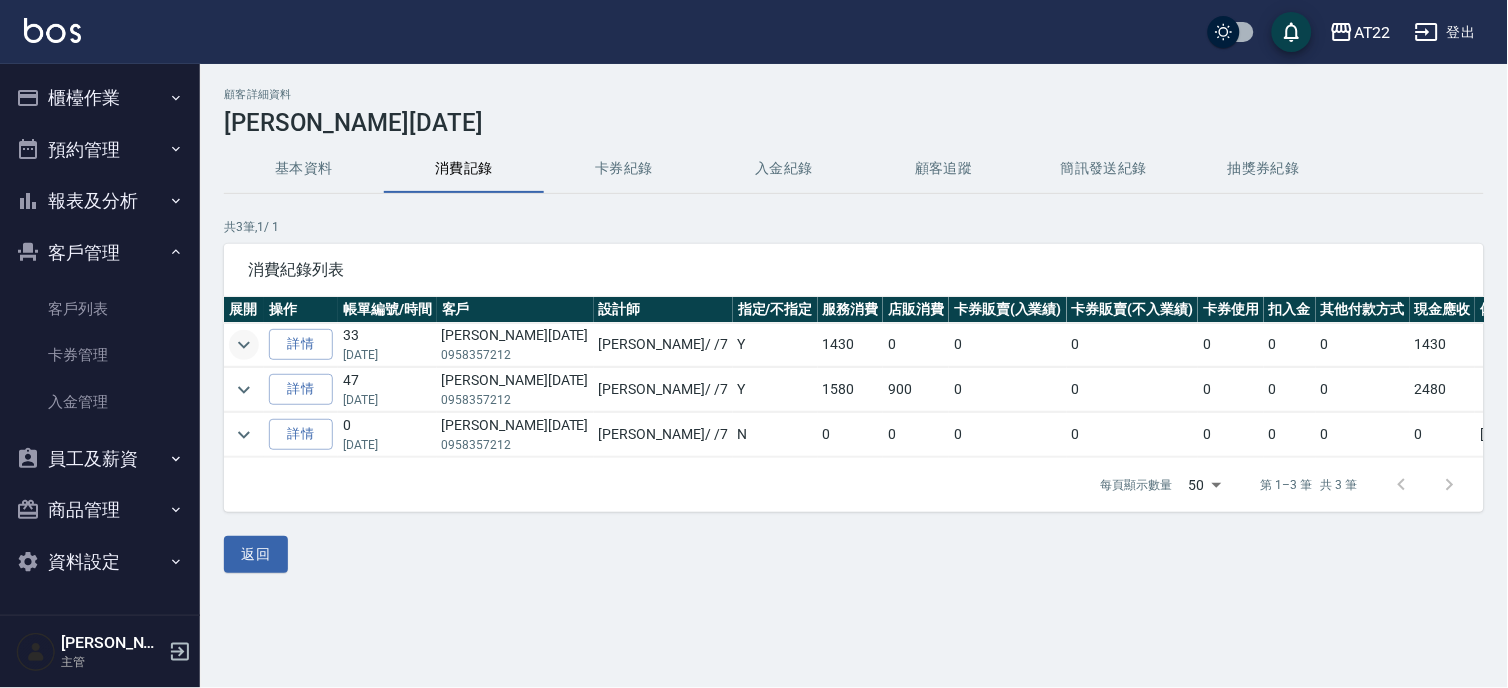 click 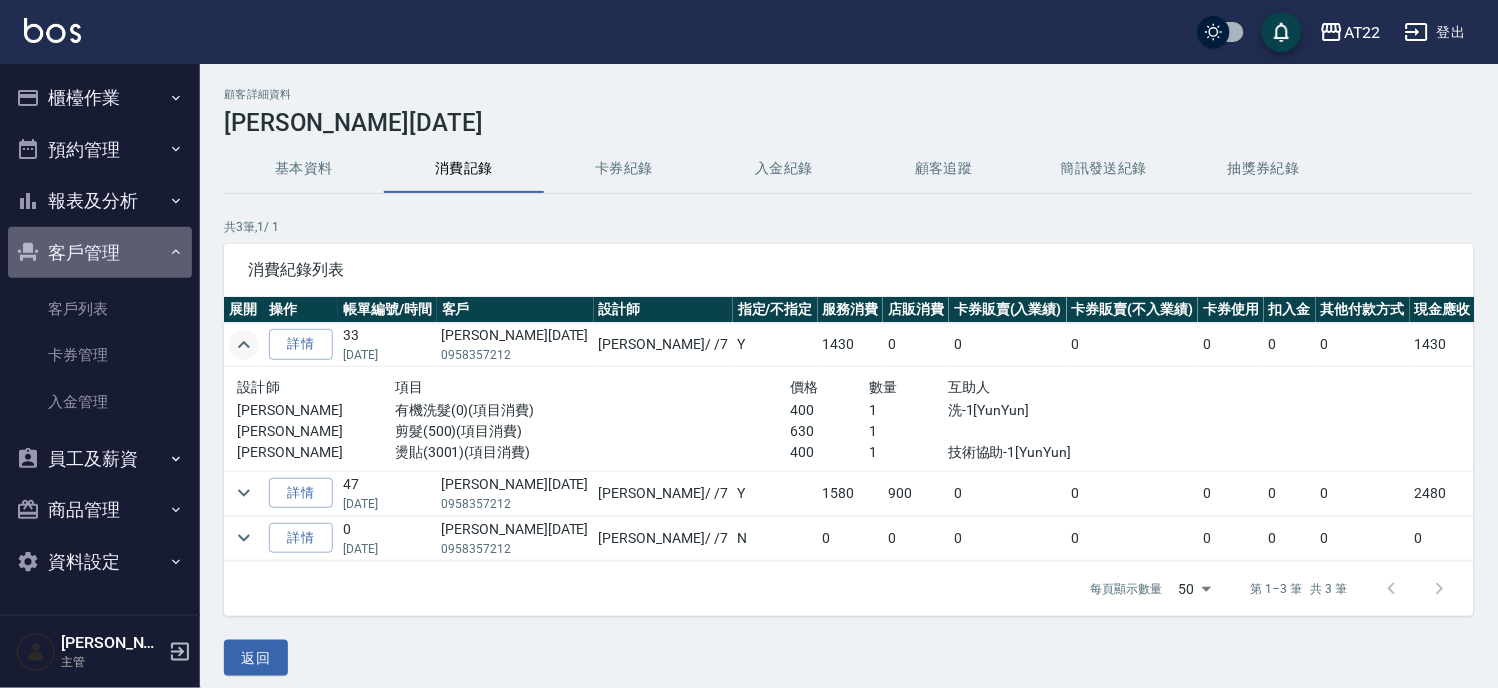 click on "客戶管理" at bounding box center [100, 253] 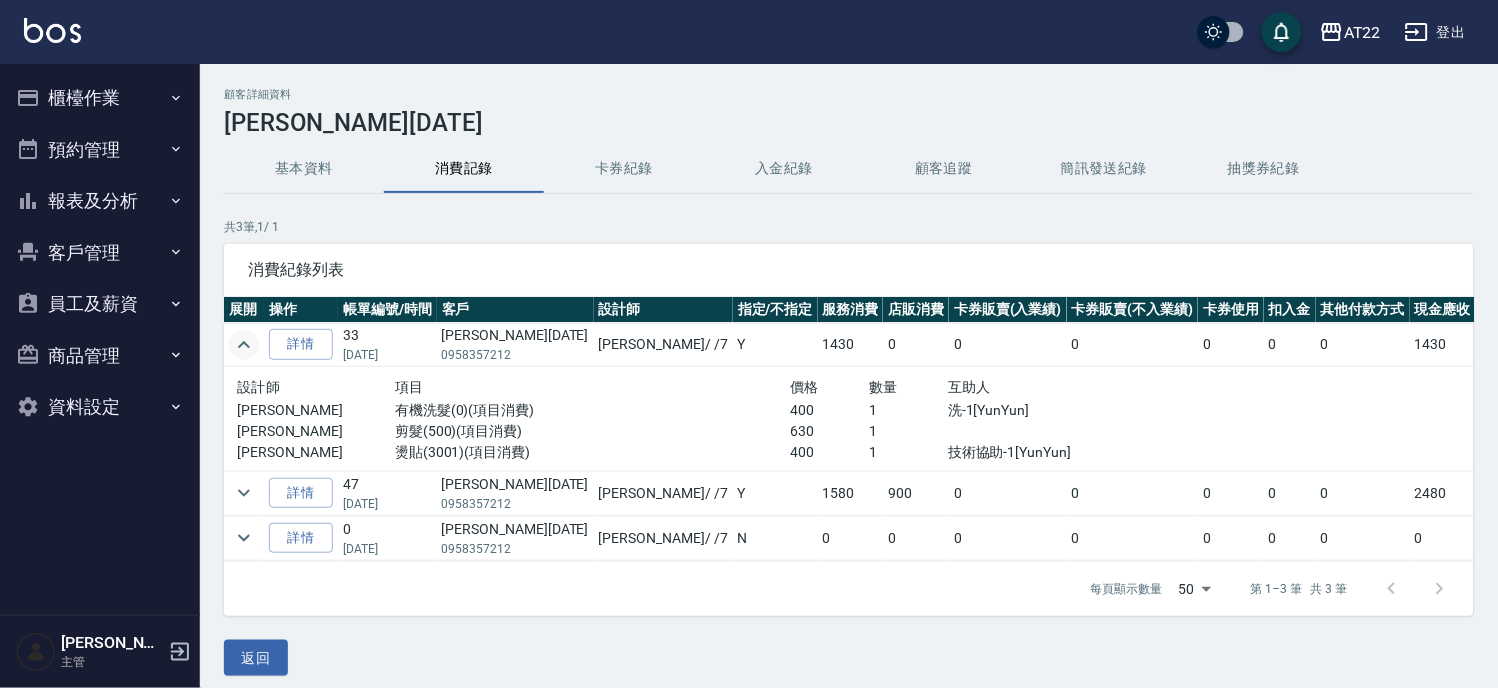 click on "報表及分析" at bounding box center [100, 201] 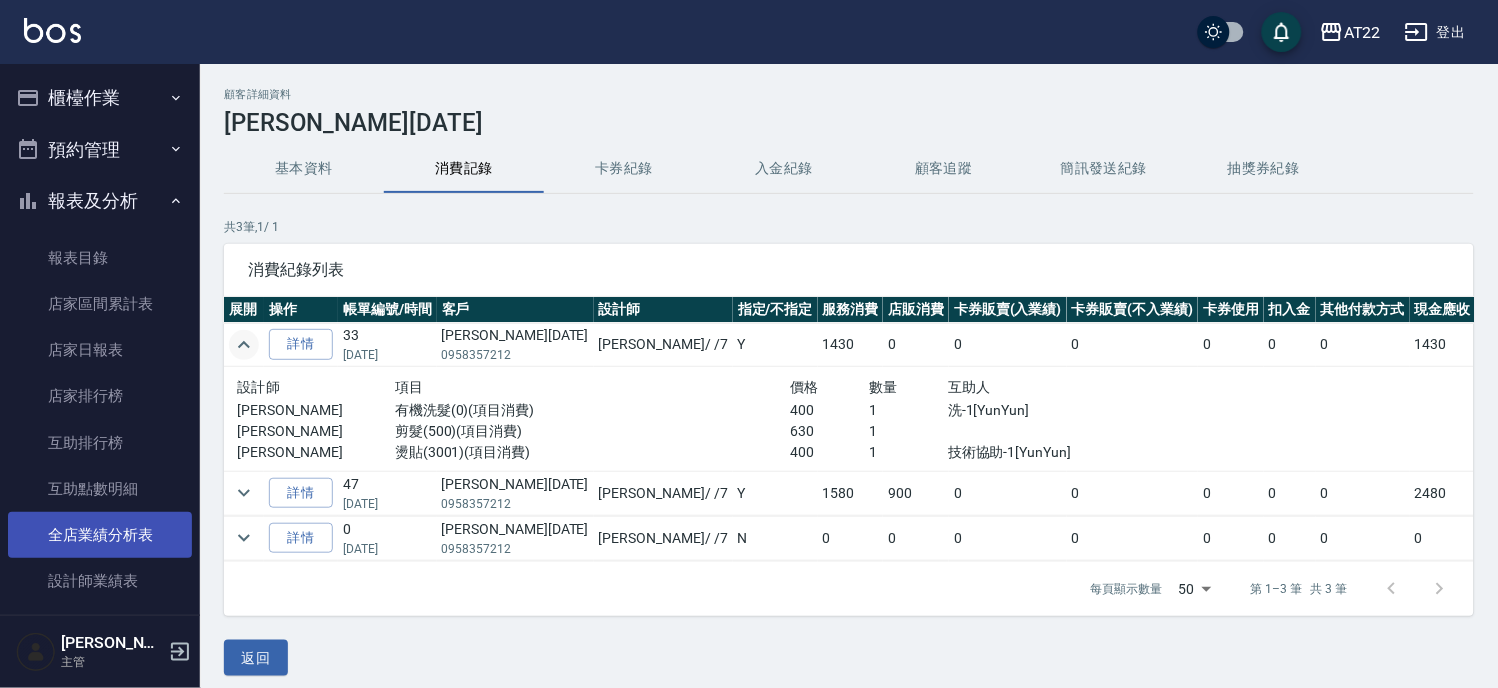 scroll, scrollTop: 444, scrollLeft: 0, axis: vertical 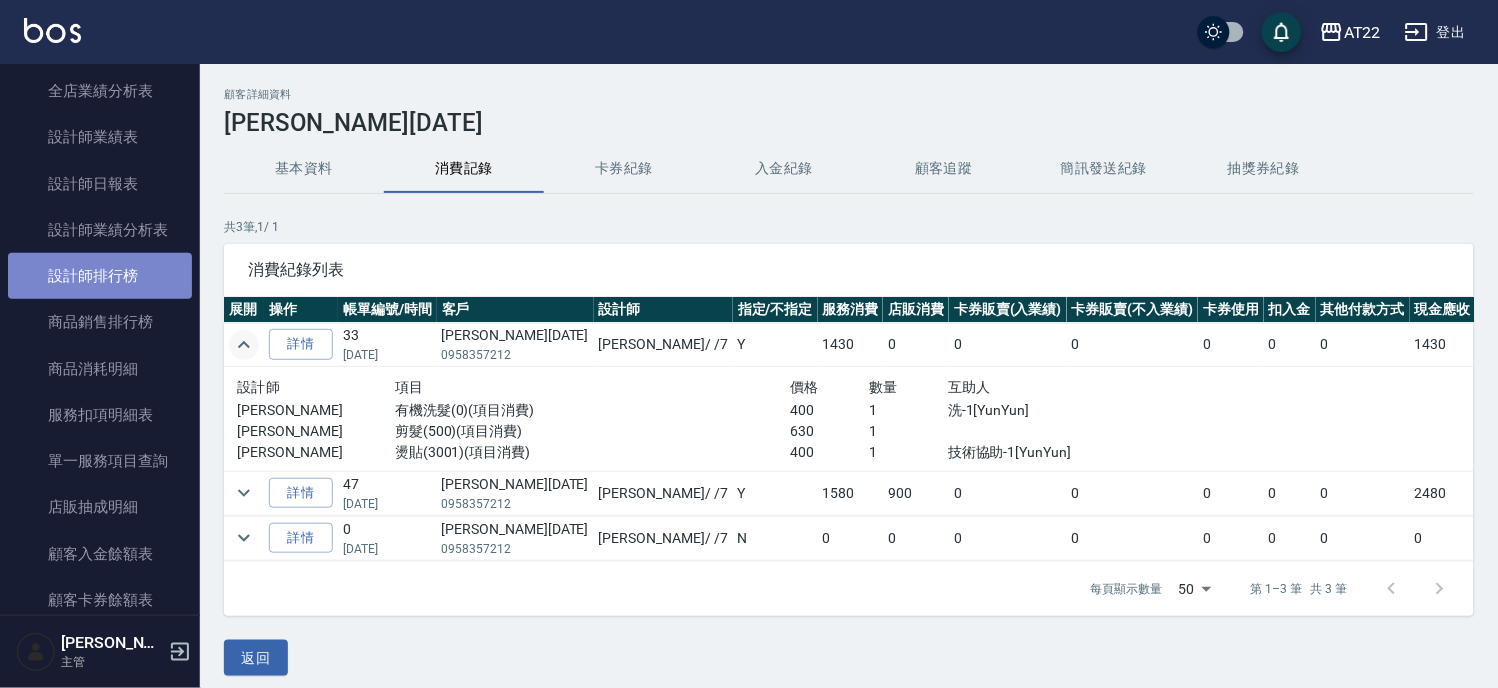 click on "設計師排行榜" at bounding box center [100, 276] 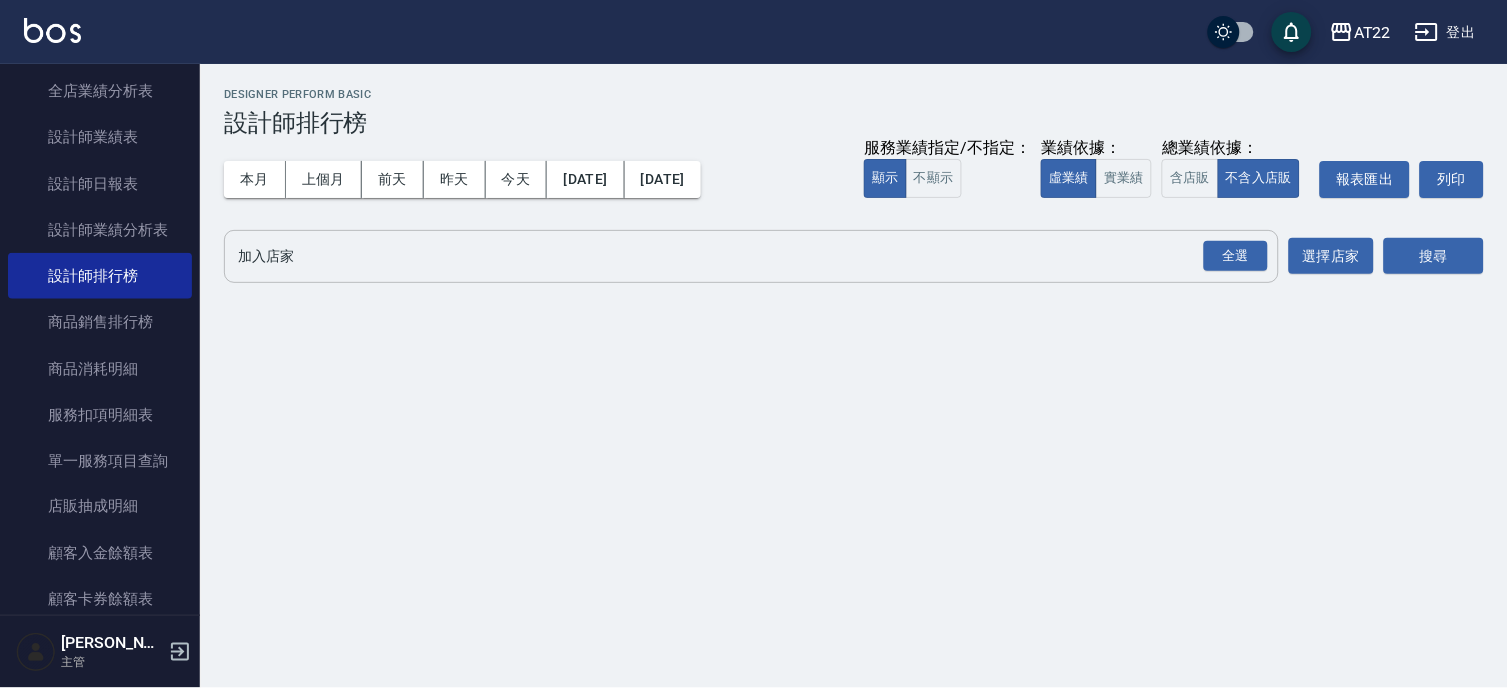 click on "全選" at bounding box center [1236, 256] 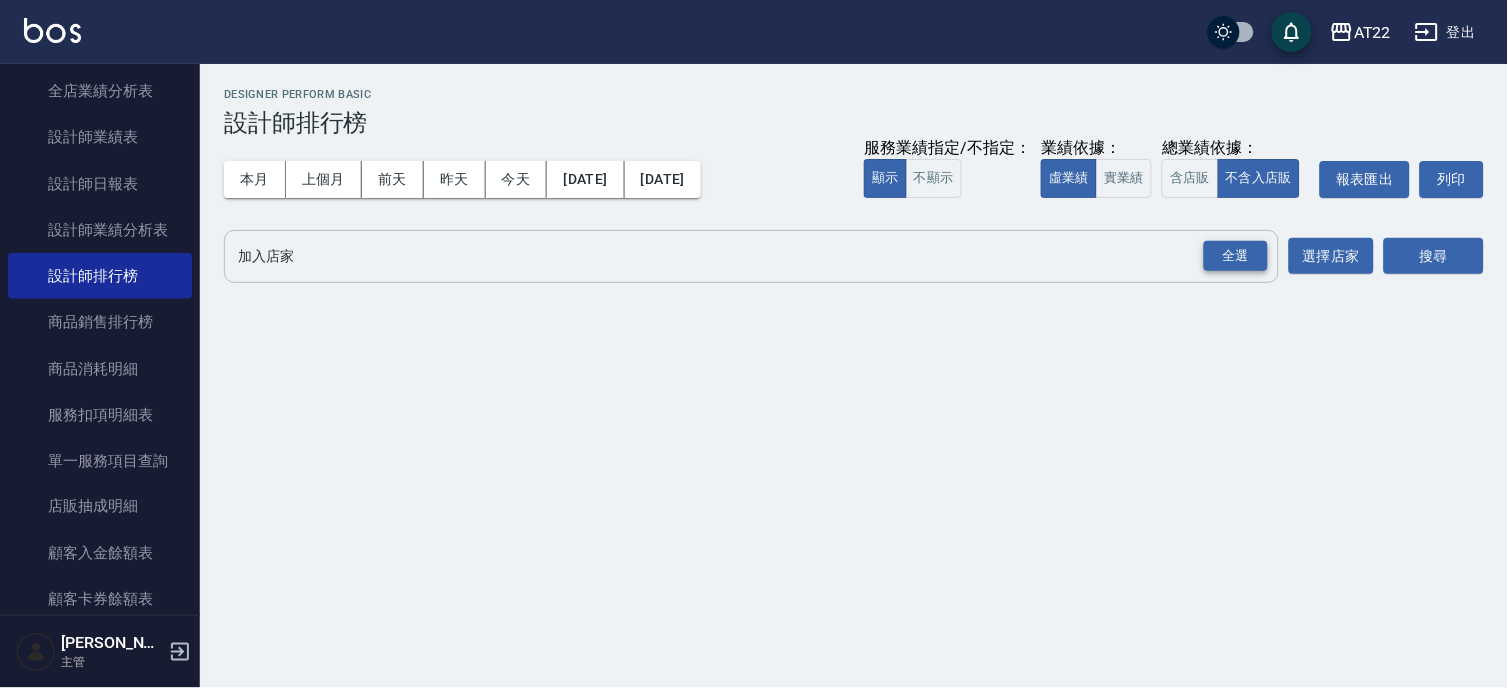 click on "全選" at bounding box center [1236, 256] 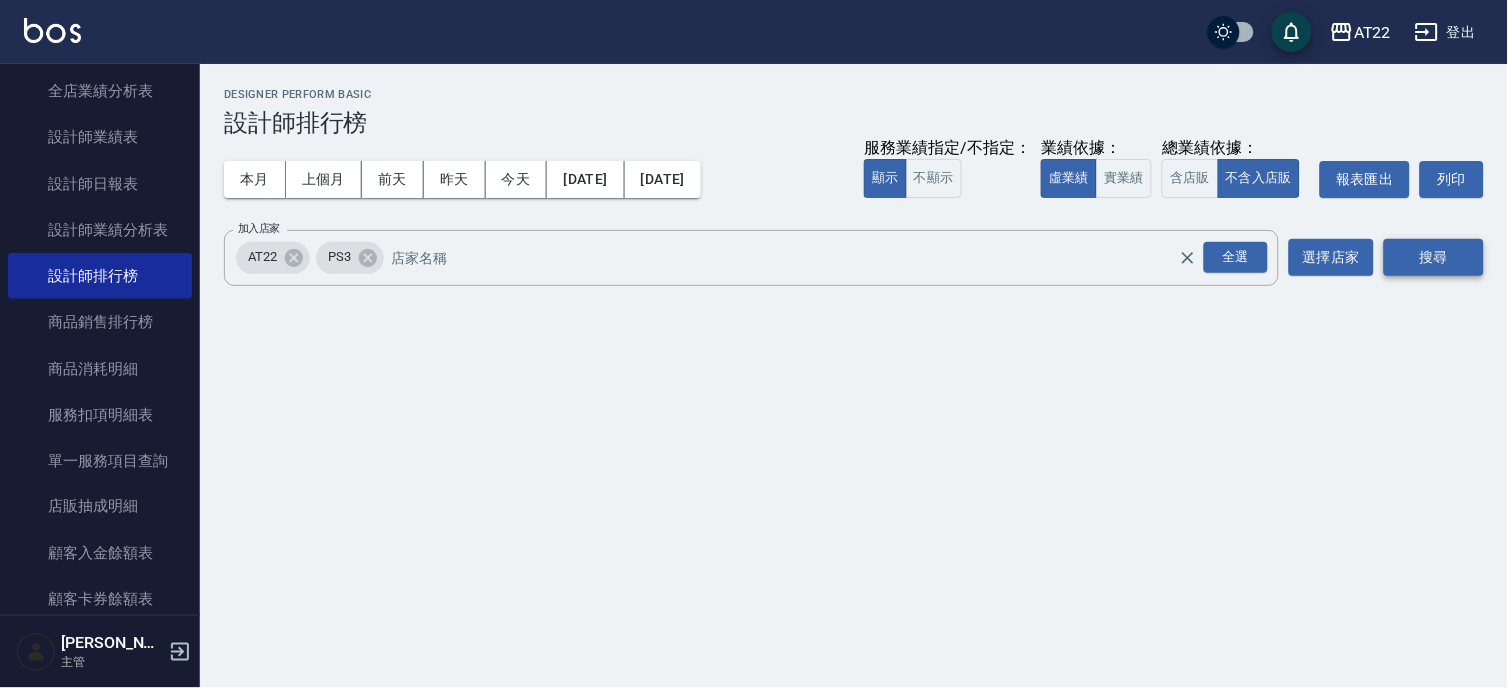 click on "搜尋" at bounding box center (1434, 257) 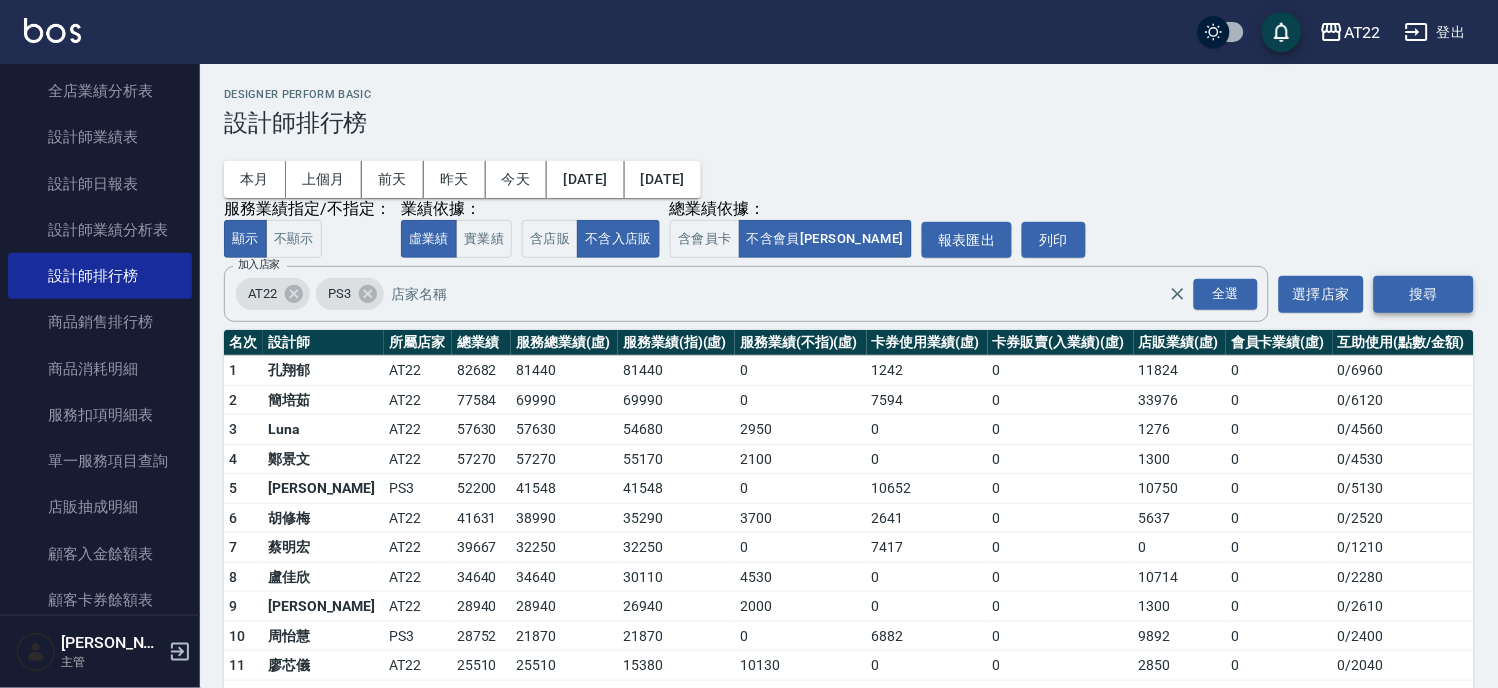 type 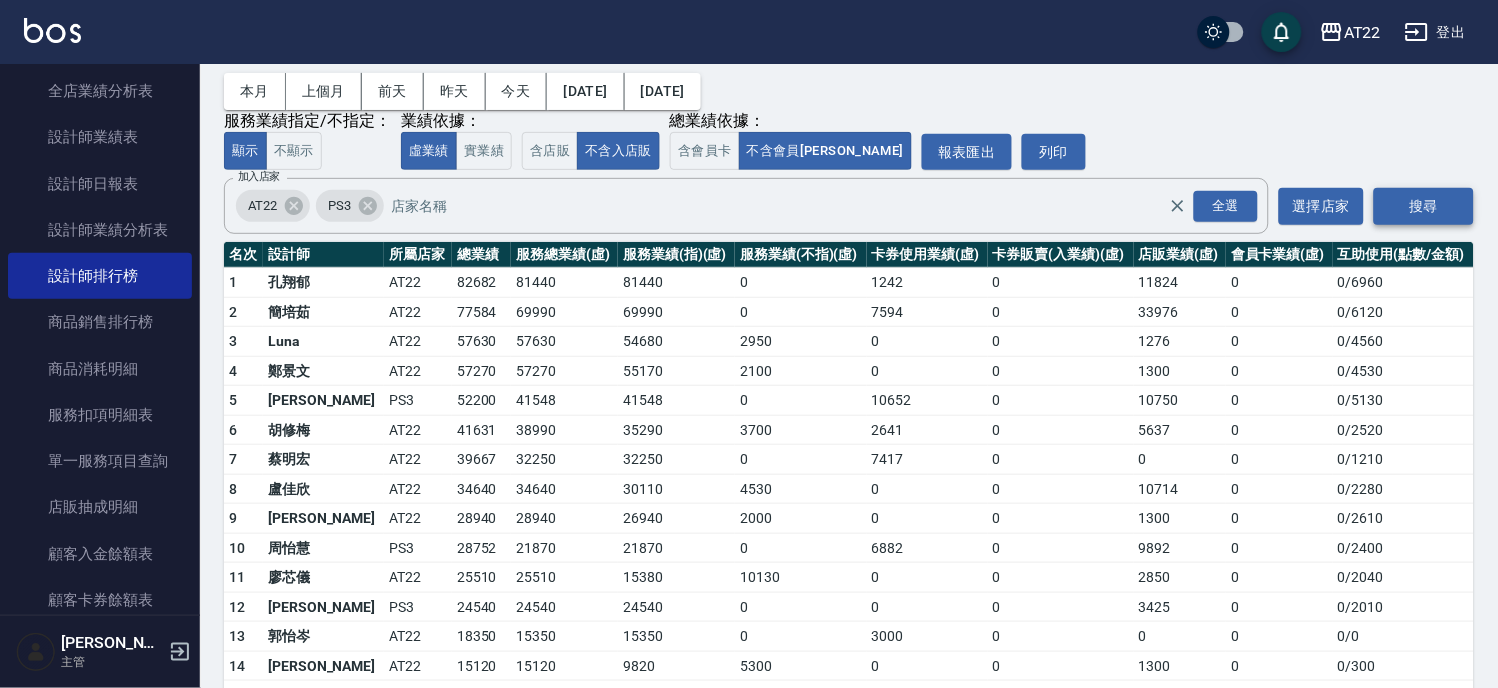 scroll, scrollTop: 133, scrollLeft: 0, axis: vertical 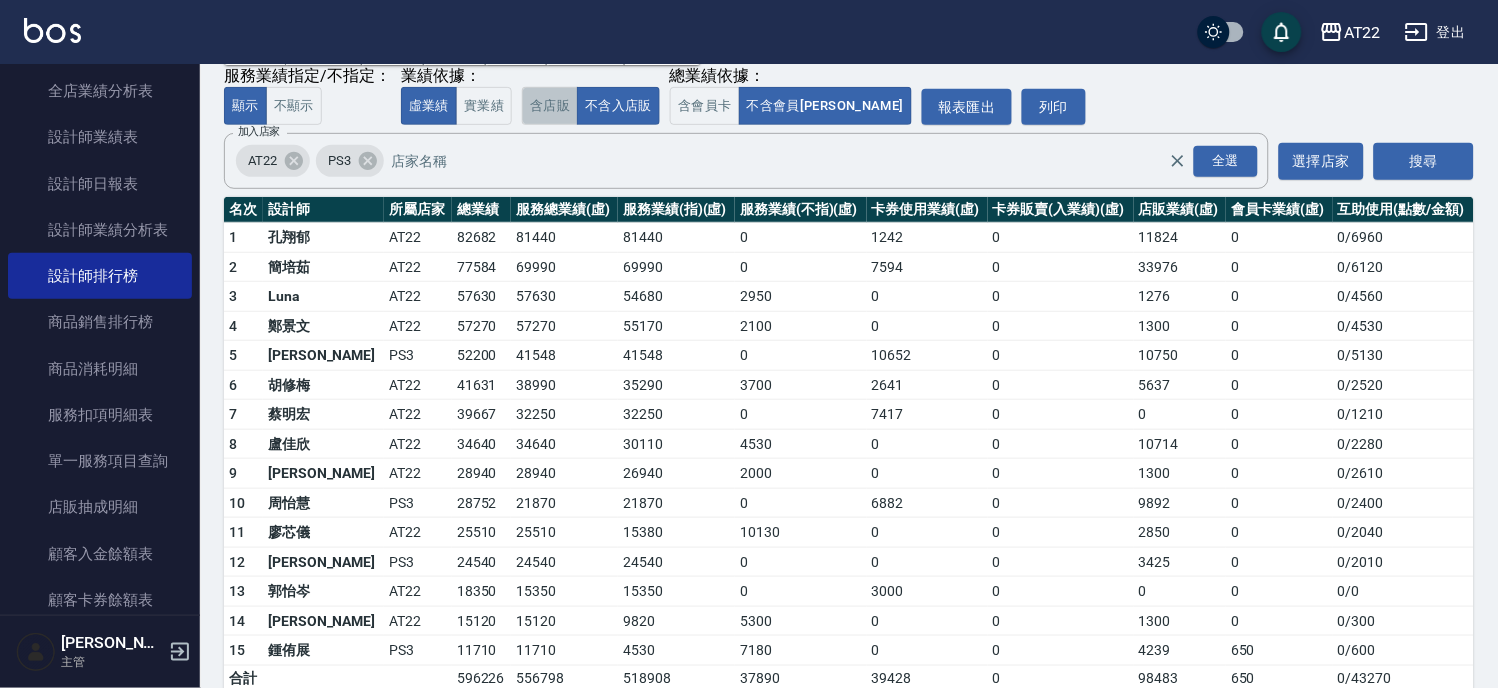 click on "含店販" at bounding box center (550, 106) 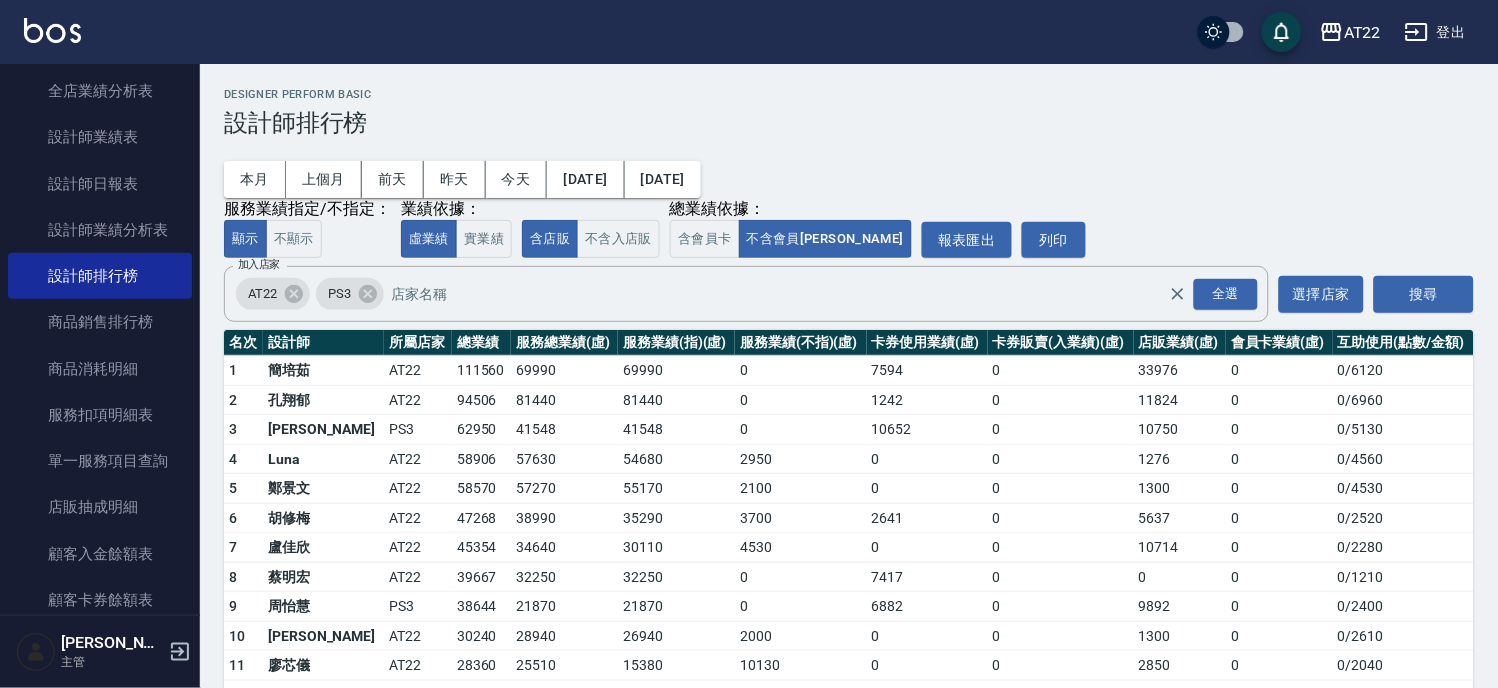 scroll, scrollTop: 163, scrollLeft: 0, axis: vertical 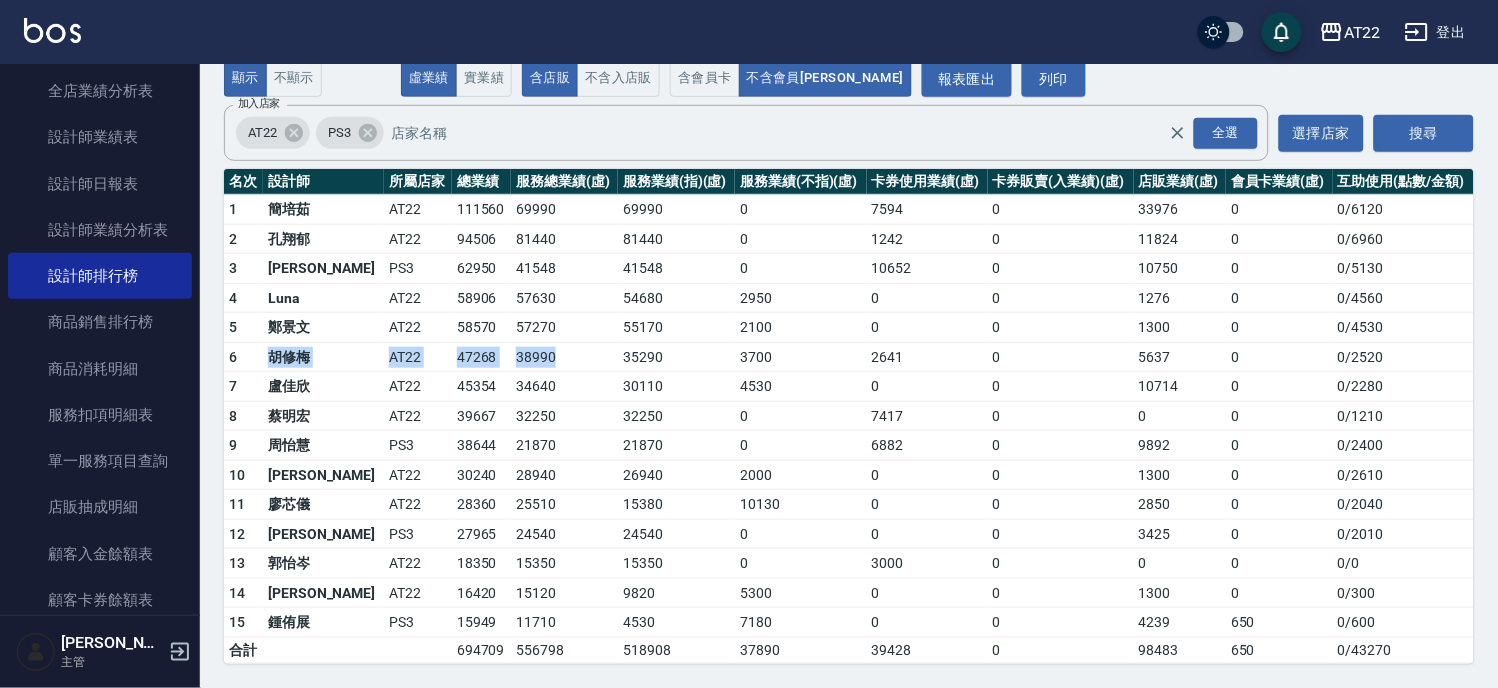 drag, startPoint x: 262, startPoint y: 366, endPoint x: 542, endPoint y: 364, distance: 280.00714 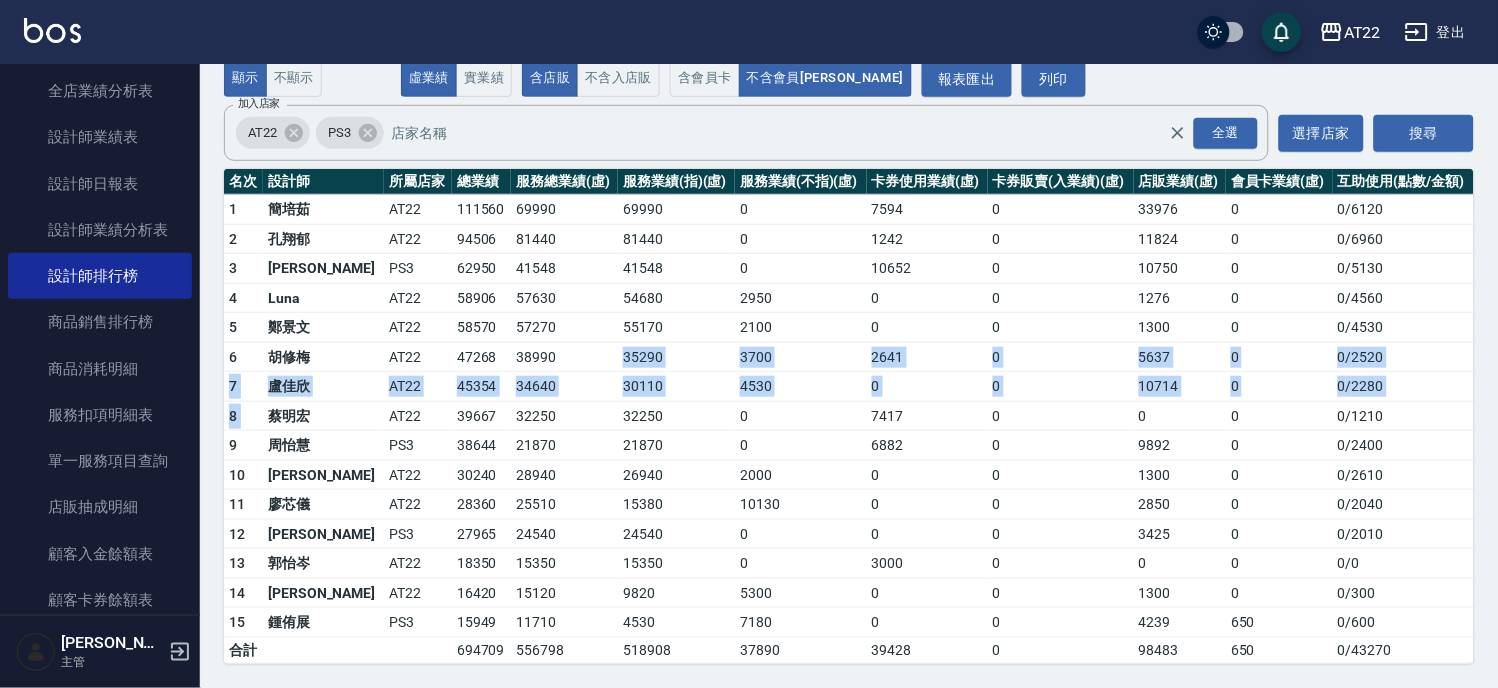 drag, startPoint x: 542, startPoint y: 364, endPoint x: 275, endPoint y: 422, distance: 273.22702 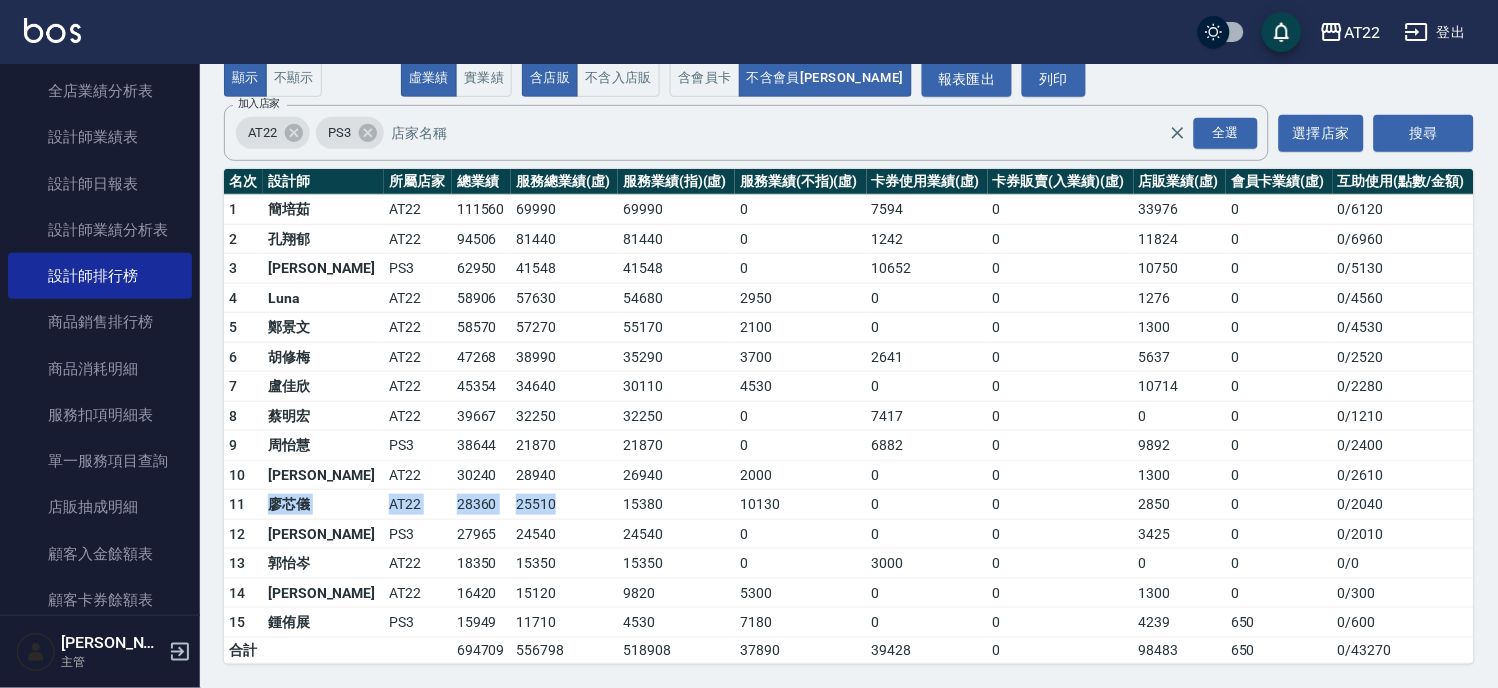 drag, startPoint x: 266, startPoint y: 506, endPoint x: 505, endPoint y: 512, distance: 239.0753 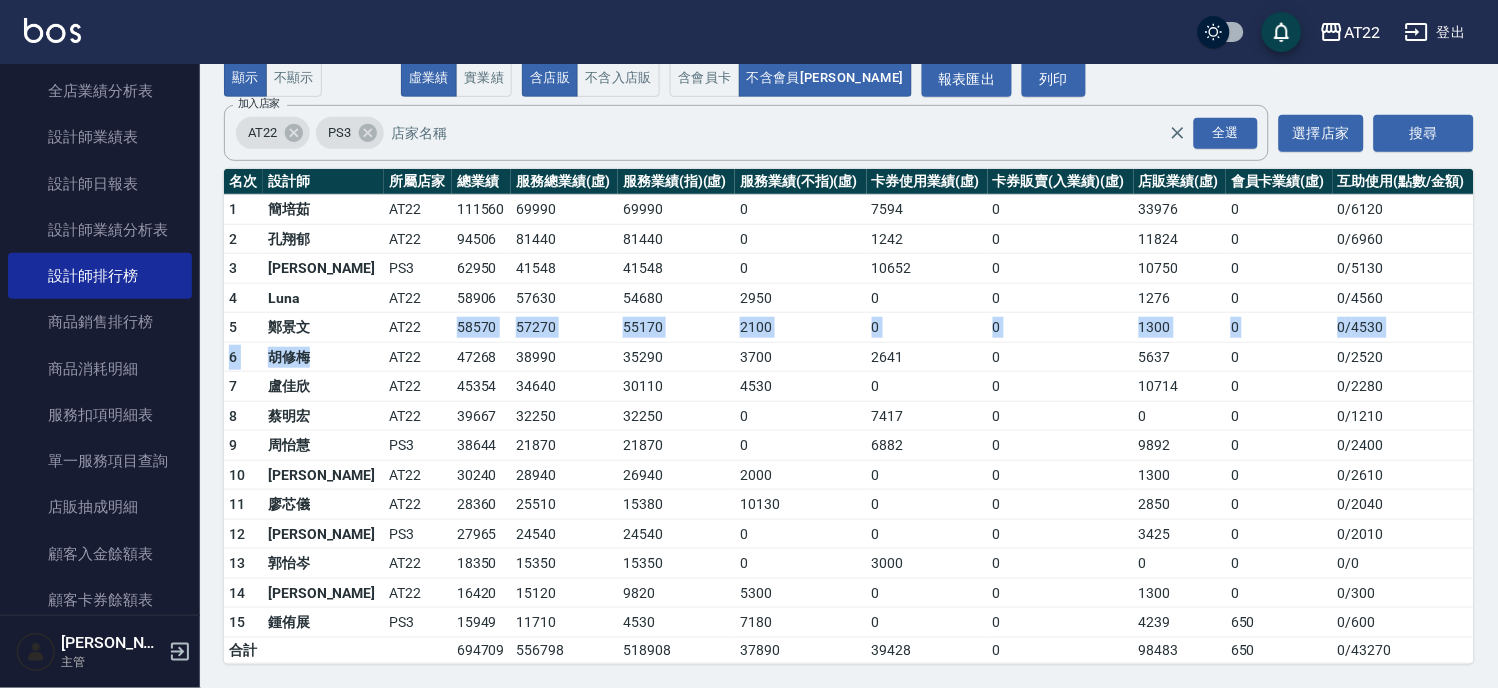 drag, startPoint x: 316, startPoint y: 343, endPoint x: 400, endPoint y: 340, distance: 84.05355 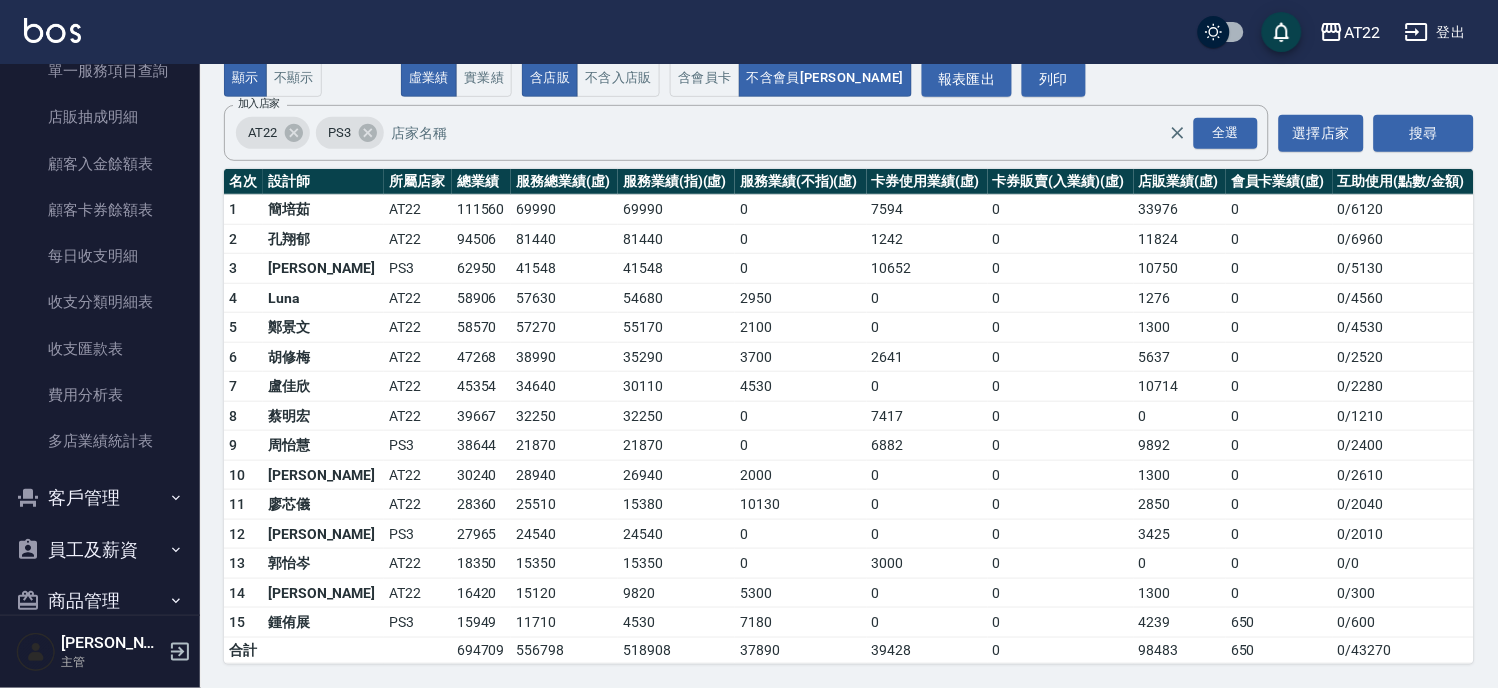 scroll, scrollTop: 920, scrollLeft: 0, axis: vertical 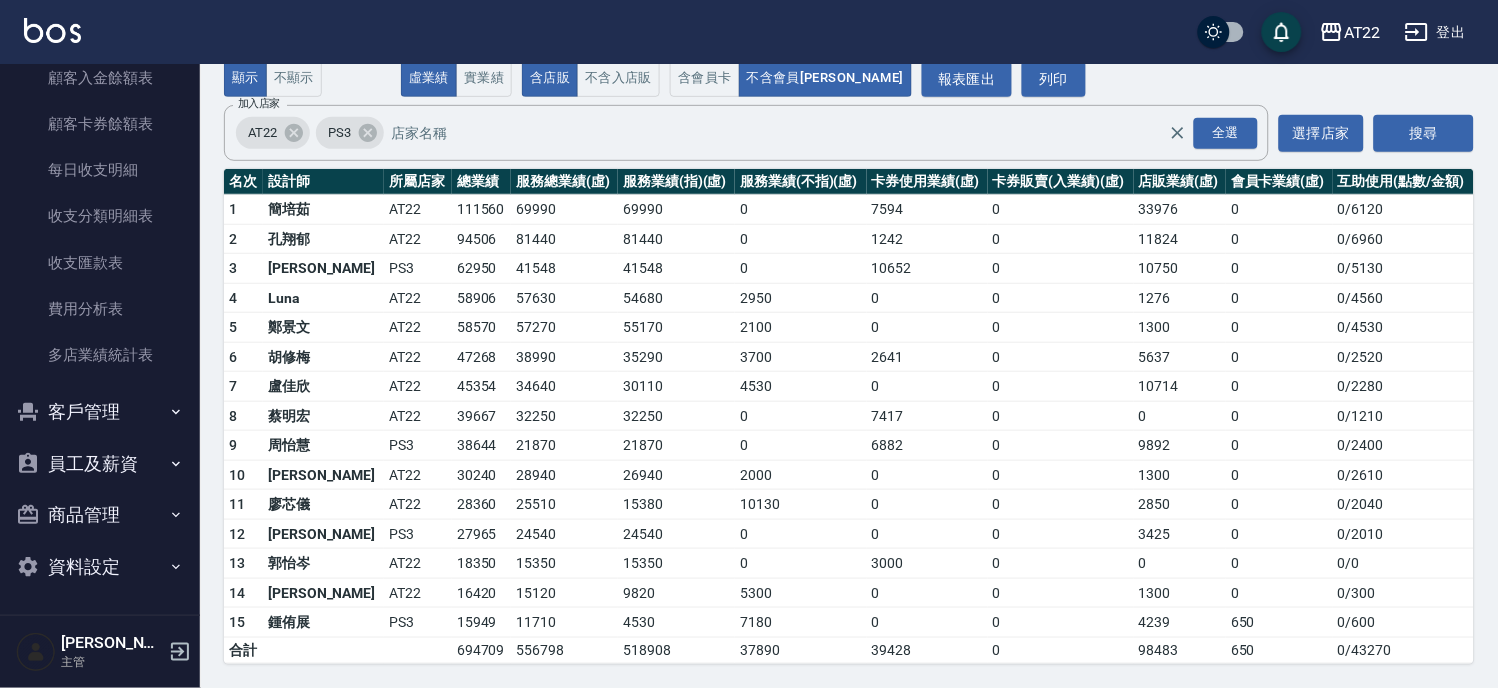 click on "客戶管理" at bounding box center [100, 412] 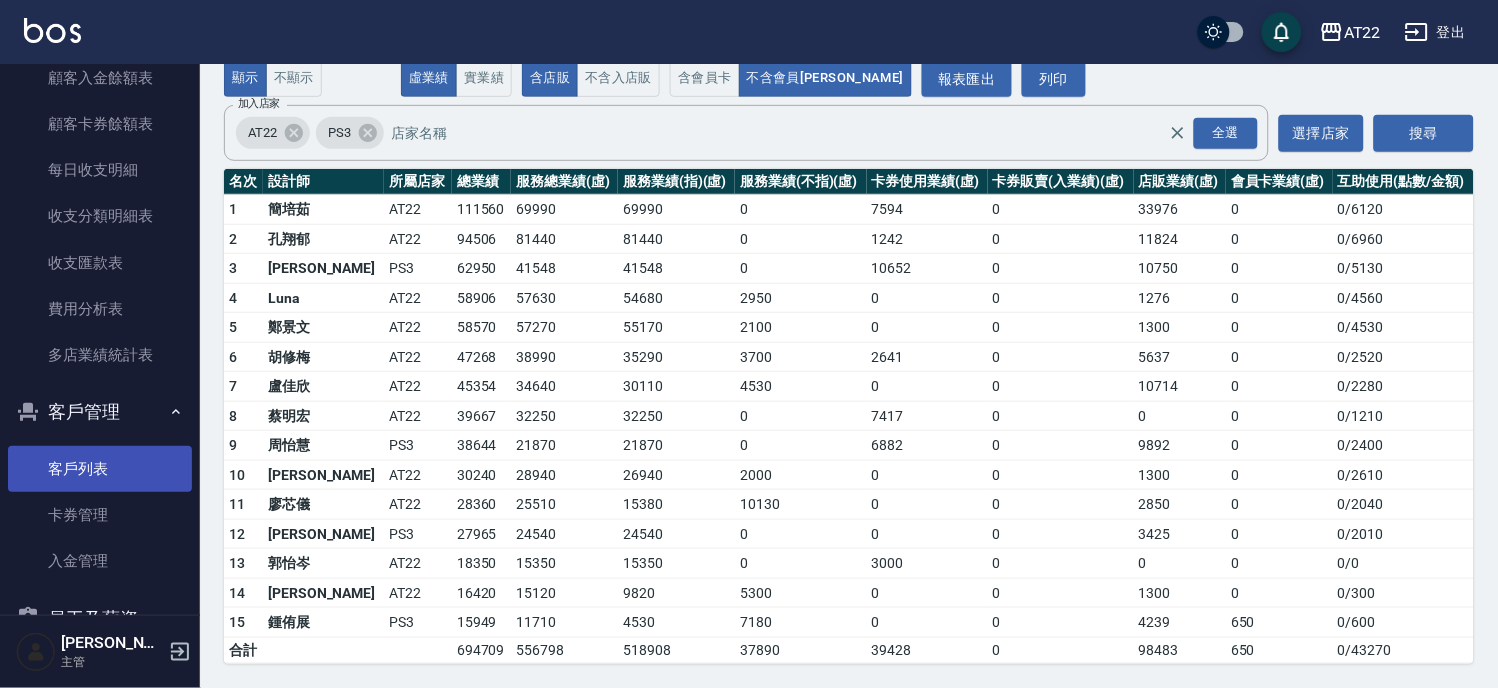 click on "客戶列表" at bounding box center (100, 469) 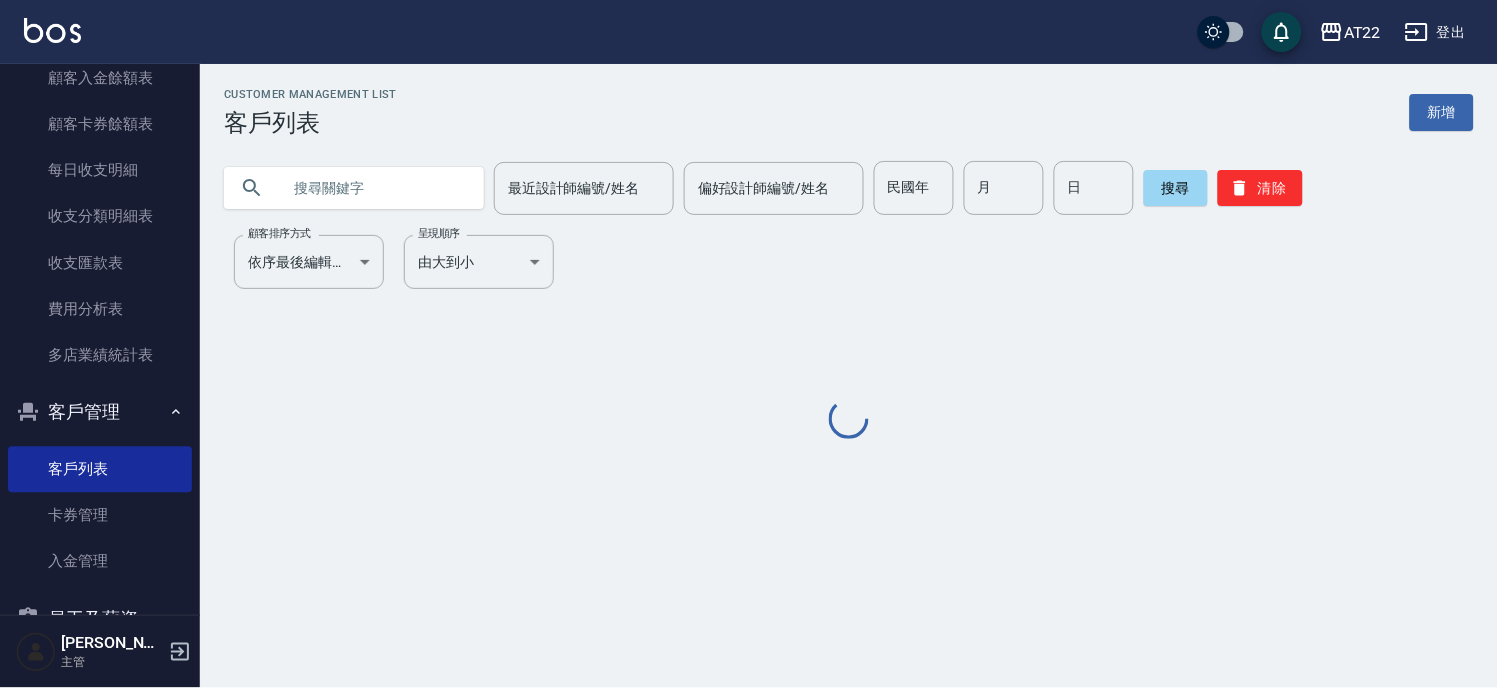 scroll, scrollTop: 0, scrollLeft: 0, axis: both 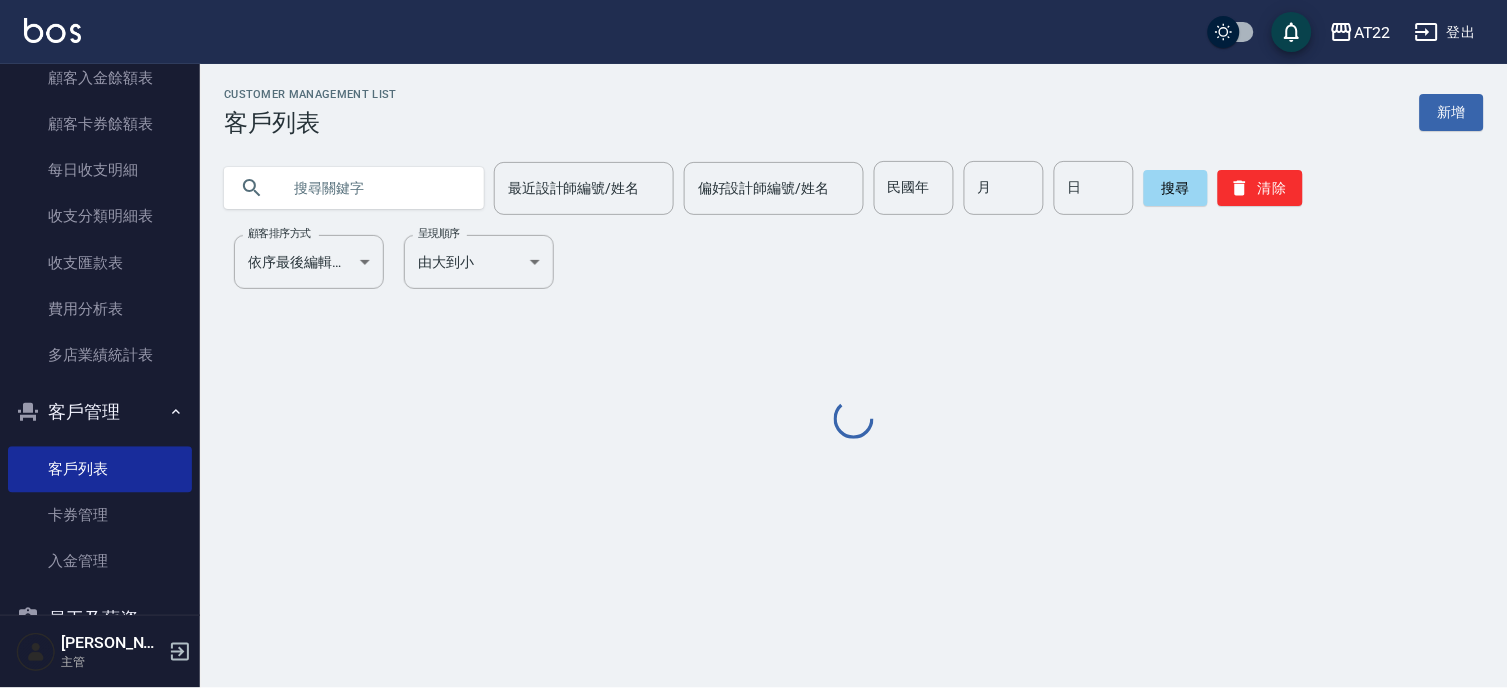 click at bounding box center [374, 188] 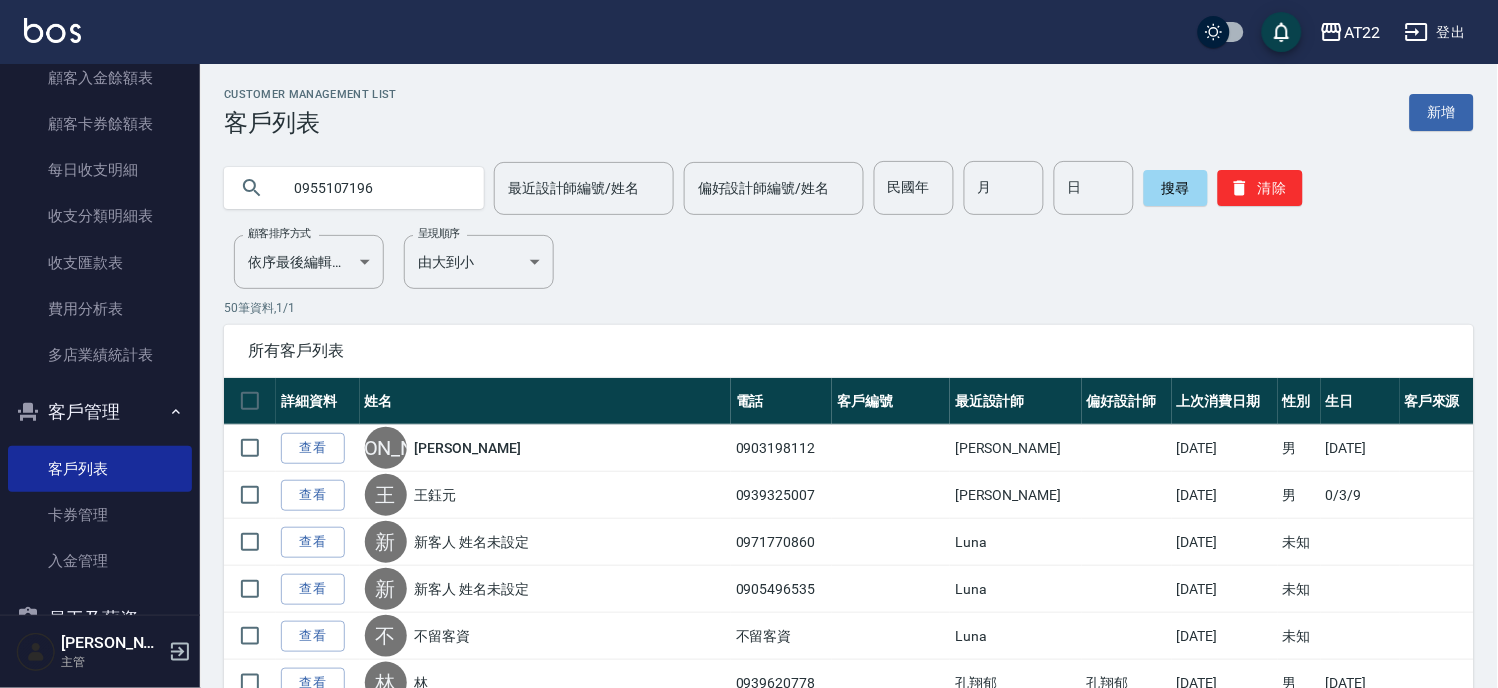 type on "0955107196" 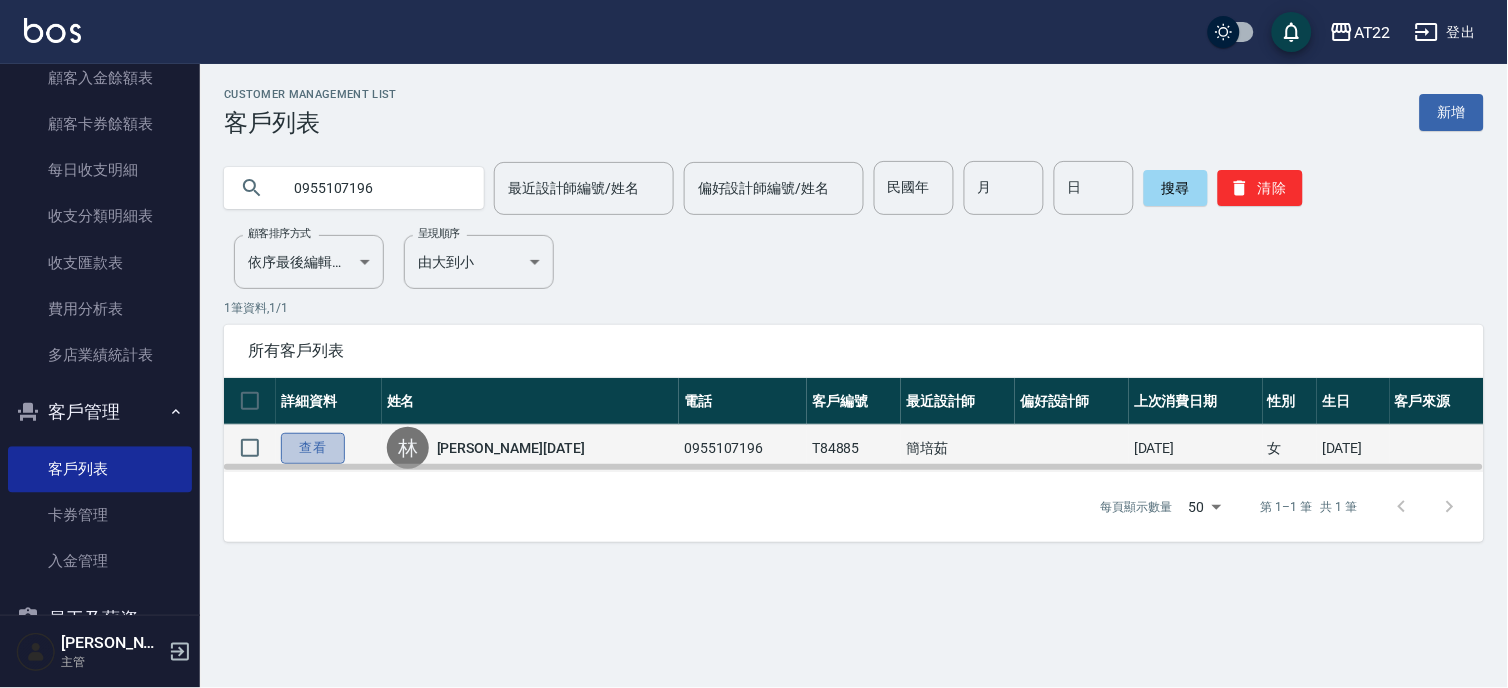 click on "查看" at bounding box center (313, 448) 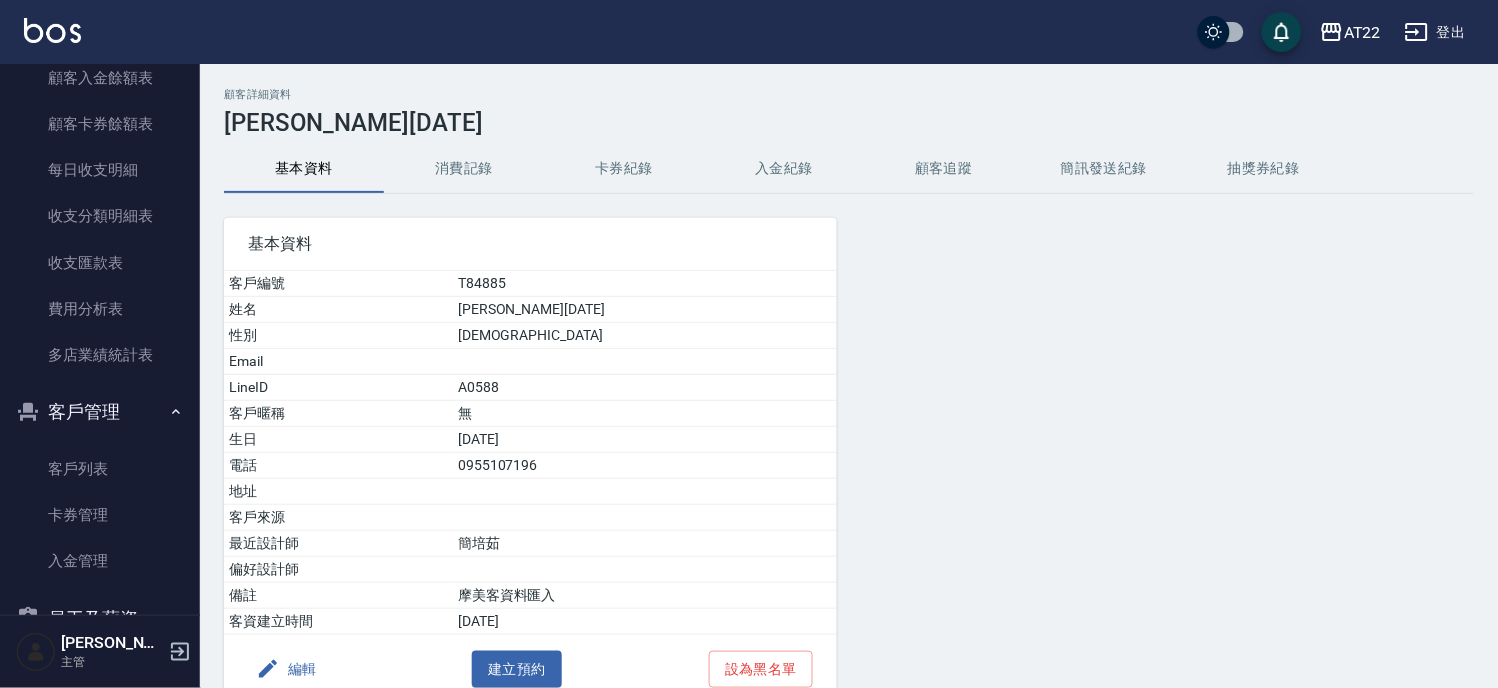 click on "消費記錄" at bounding box center (464, 169) 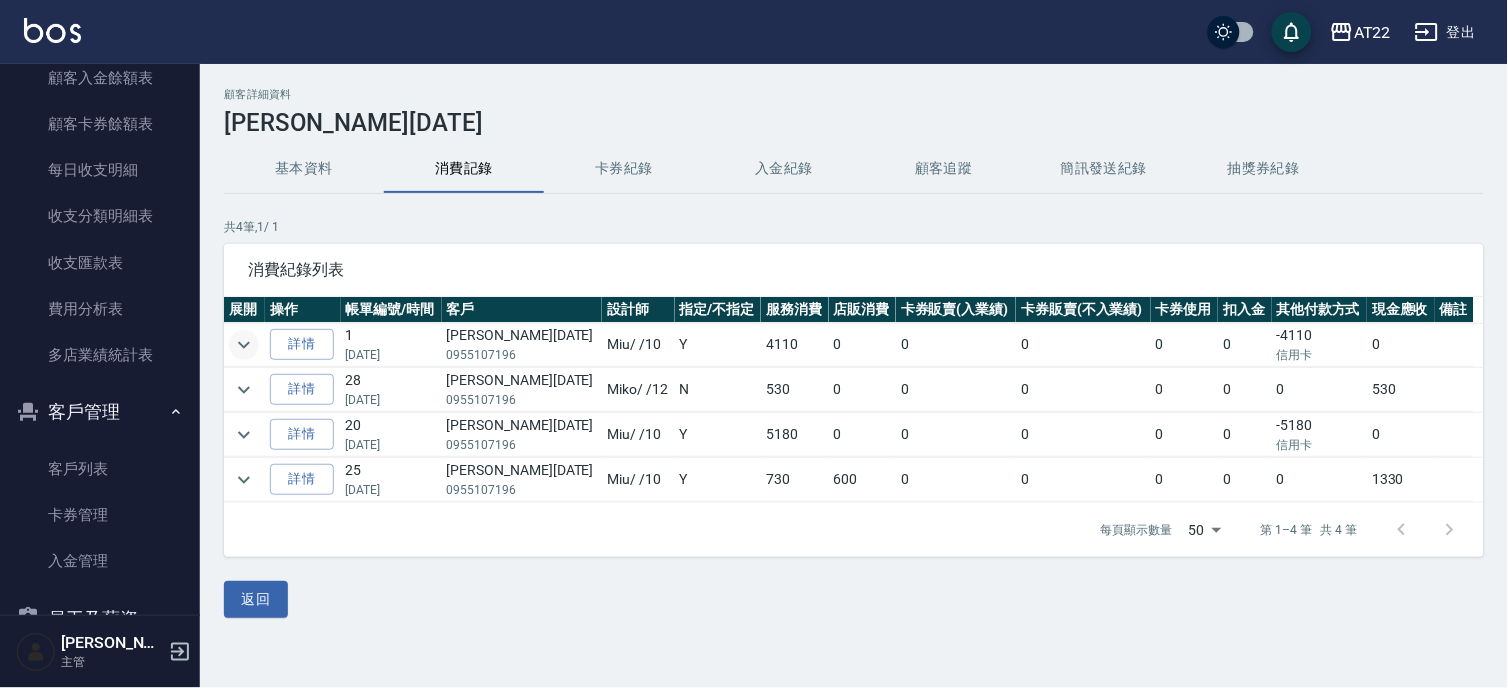 click 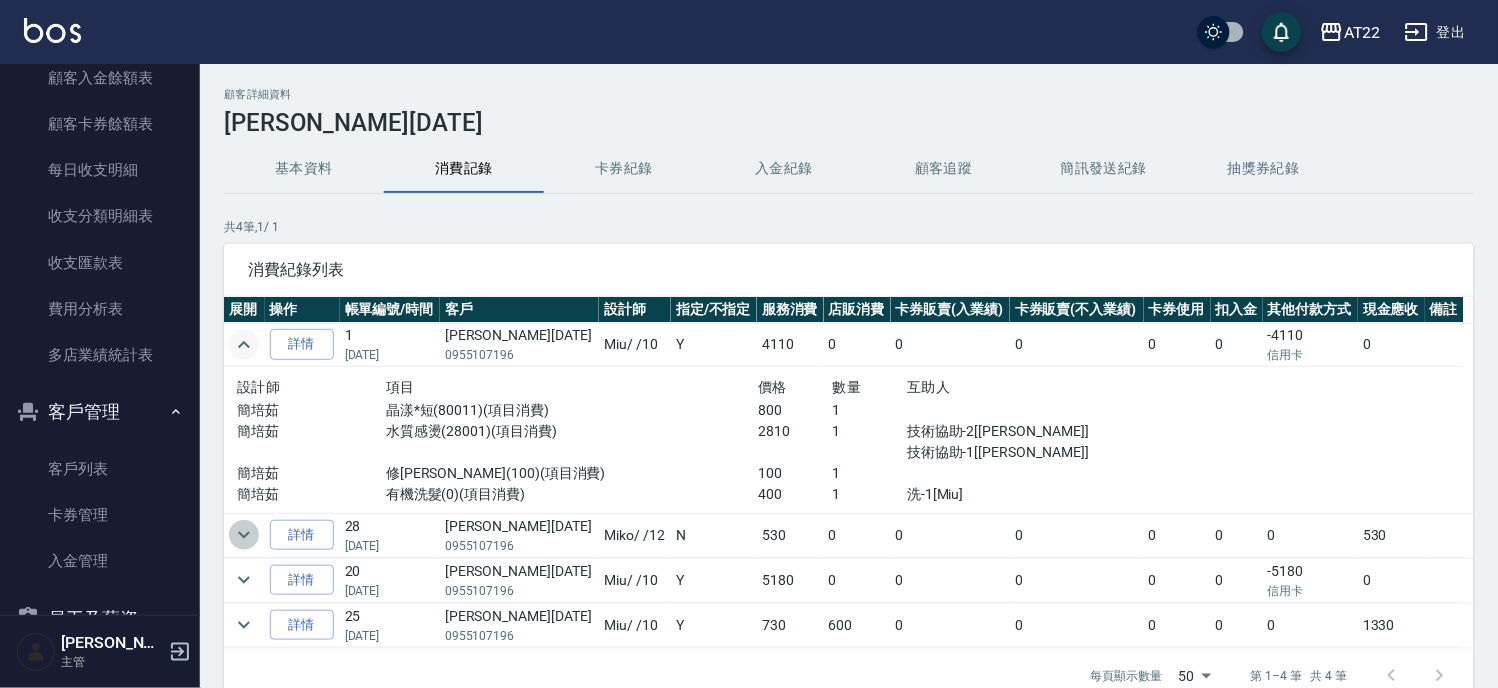 click 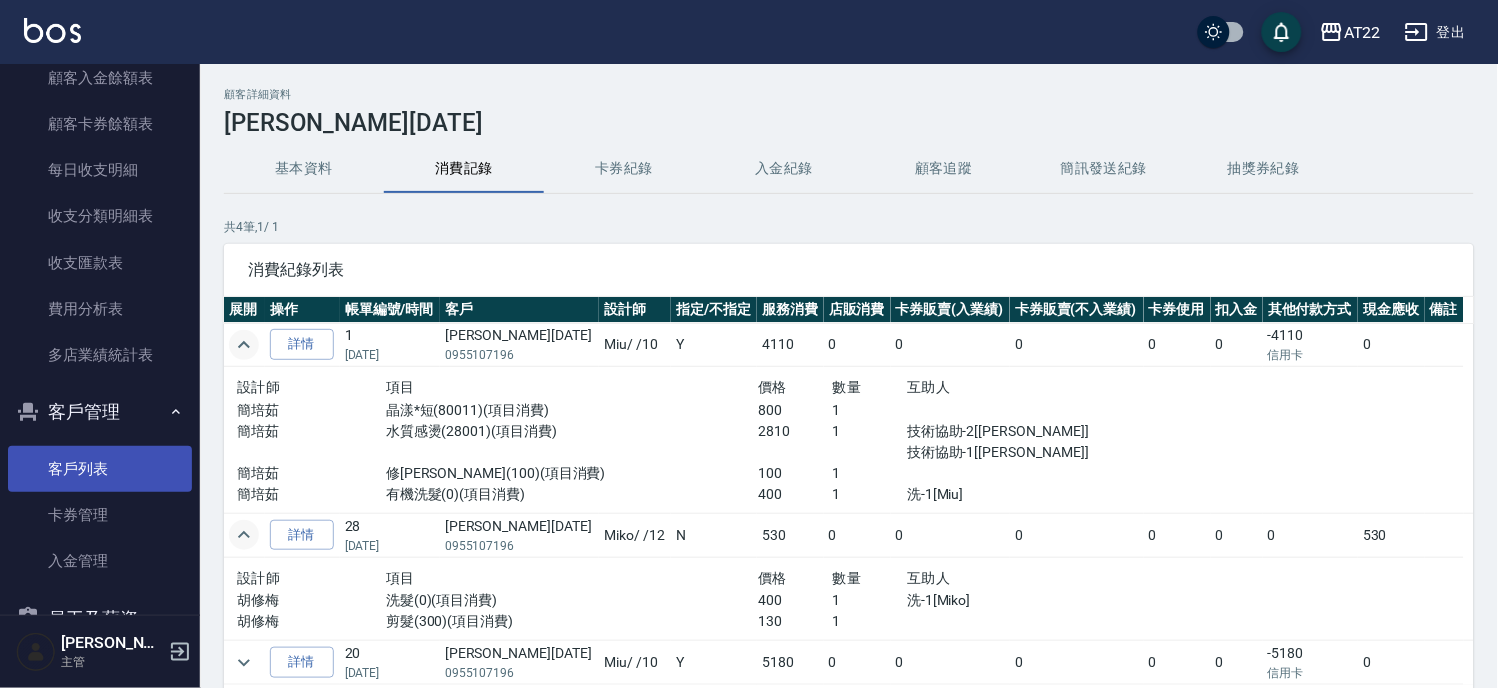 click on "客戶列表" at bounding box center [100, 469] 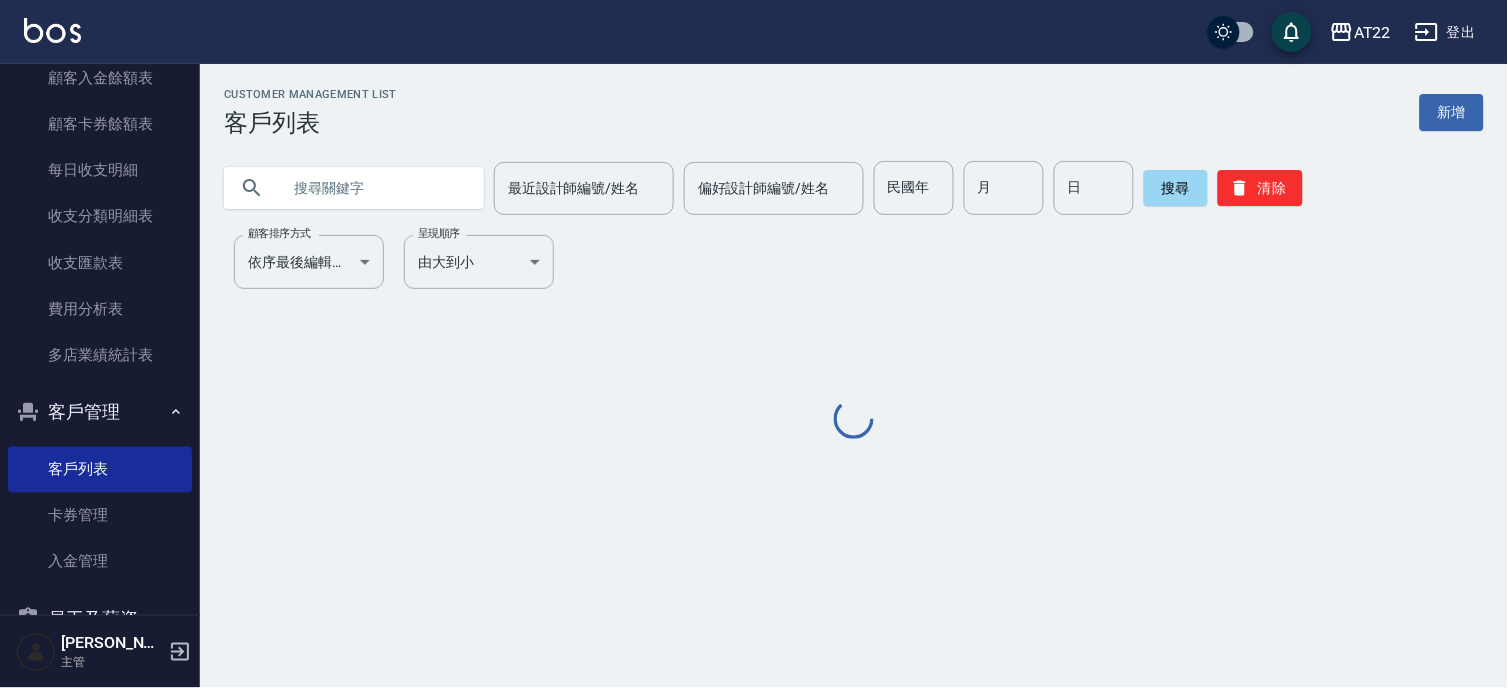 click at bounding box center [374, 188] 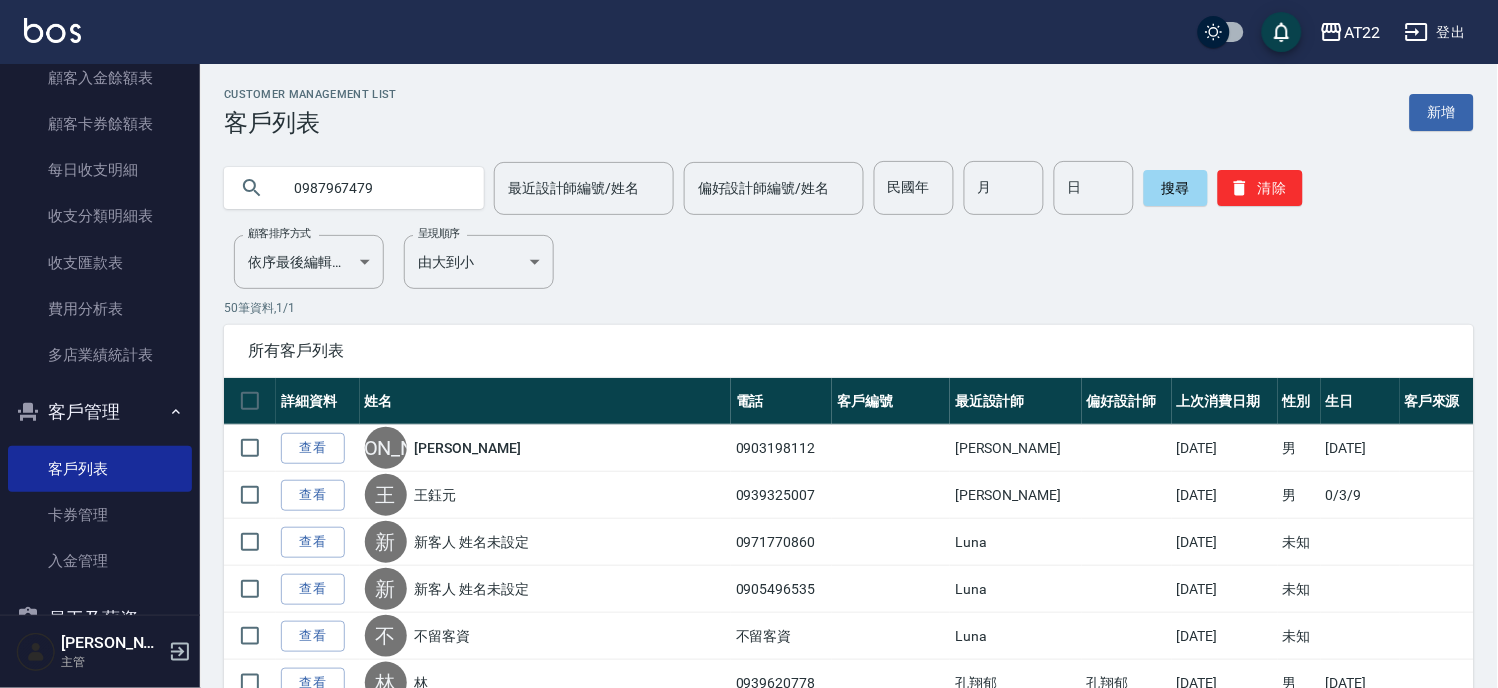type on "0987967479" 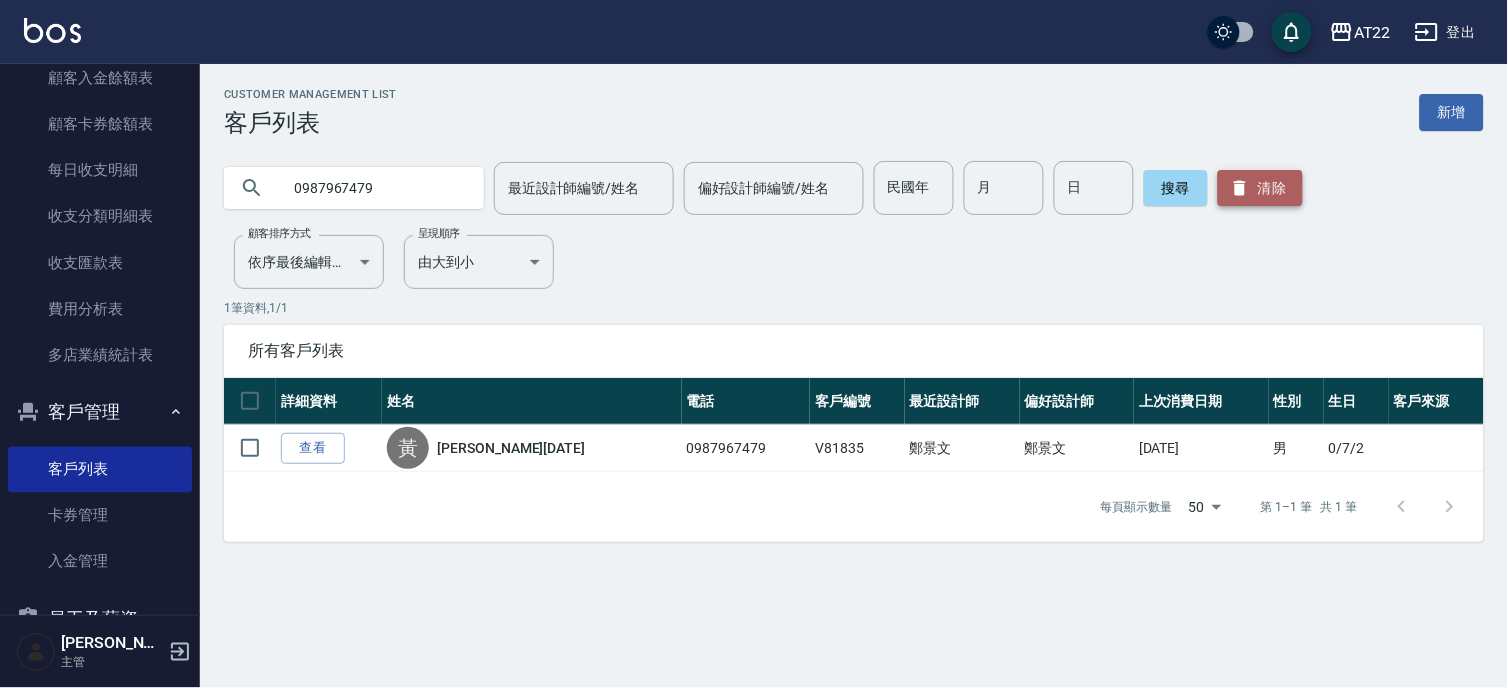 click on "清除" at bounding box center [1260, 188] 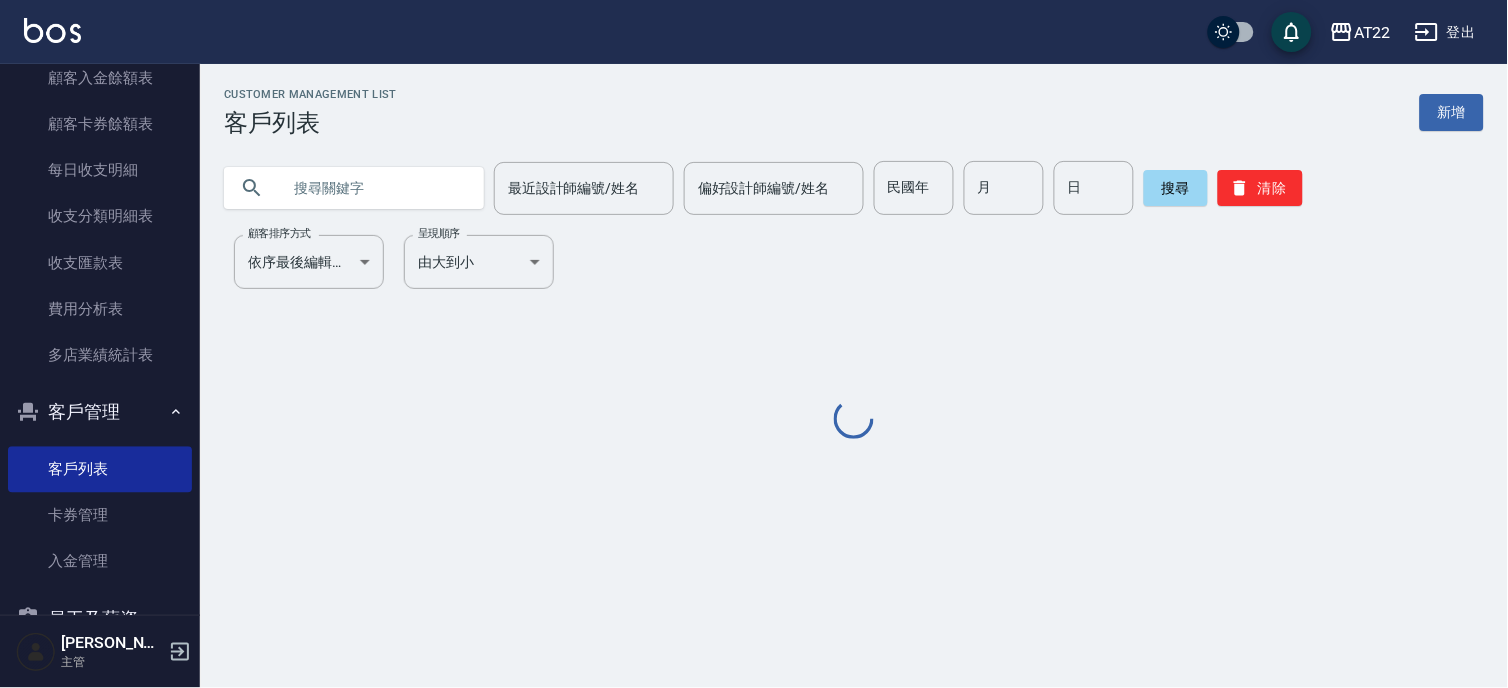 click at bounding box center (374, 188) 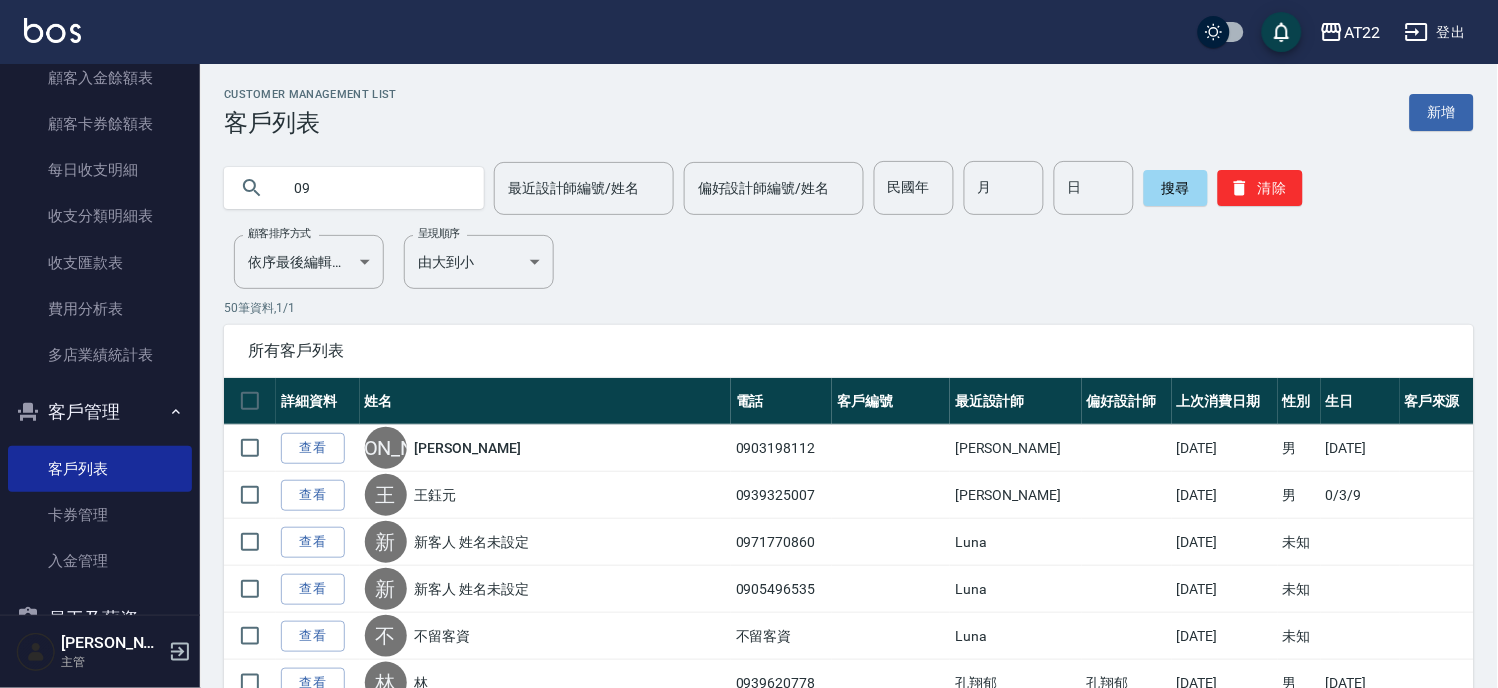 type on "0" 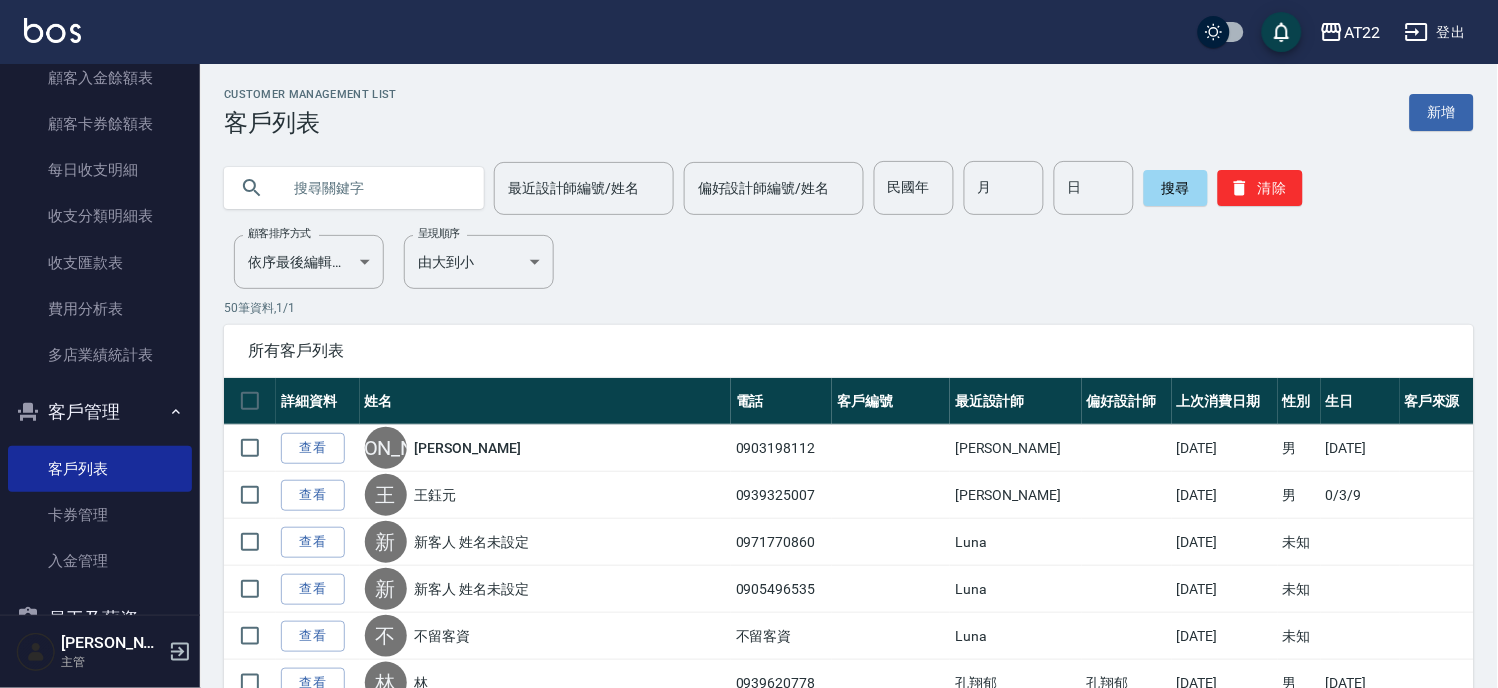 click at bounding box center [374, 188] 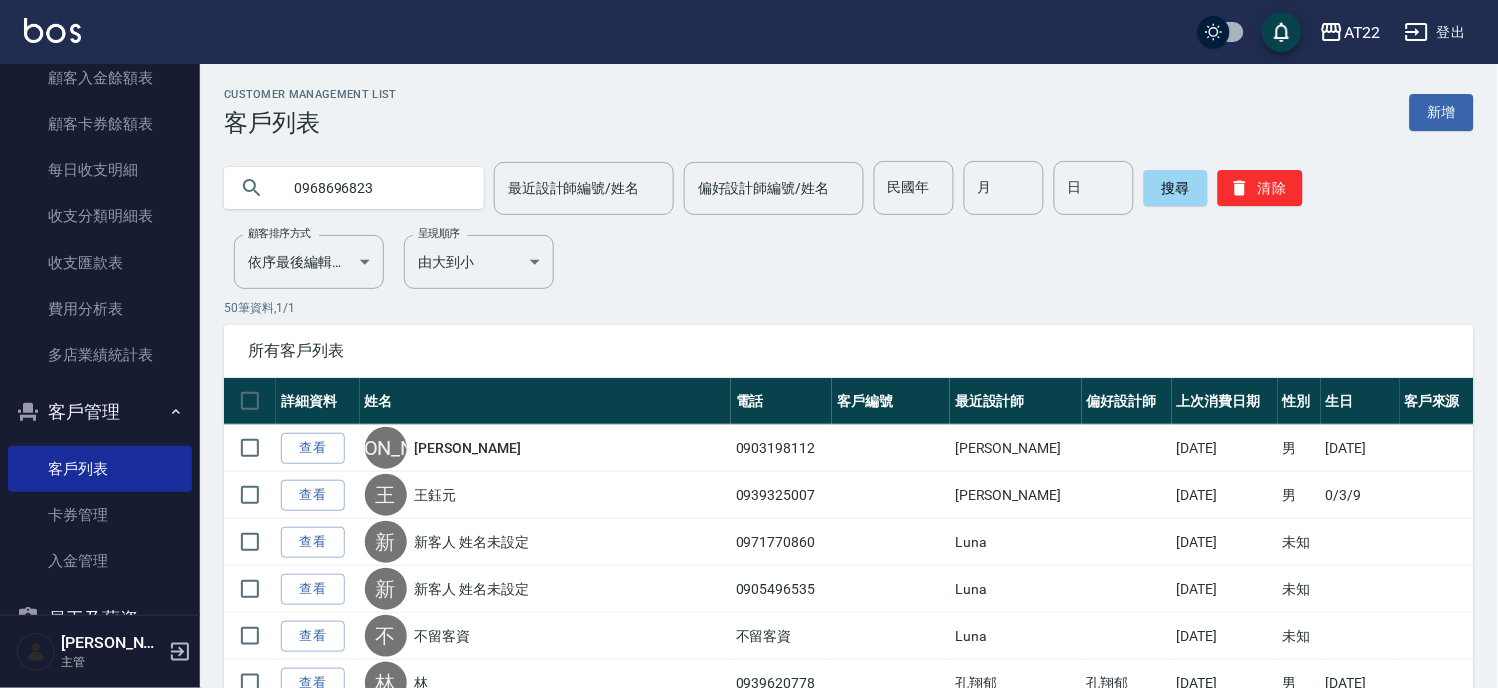 type on "0968696823" 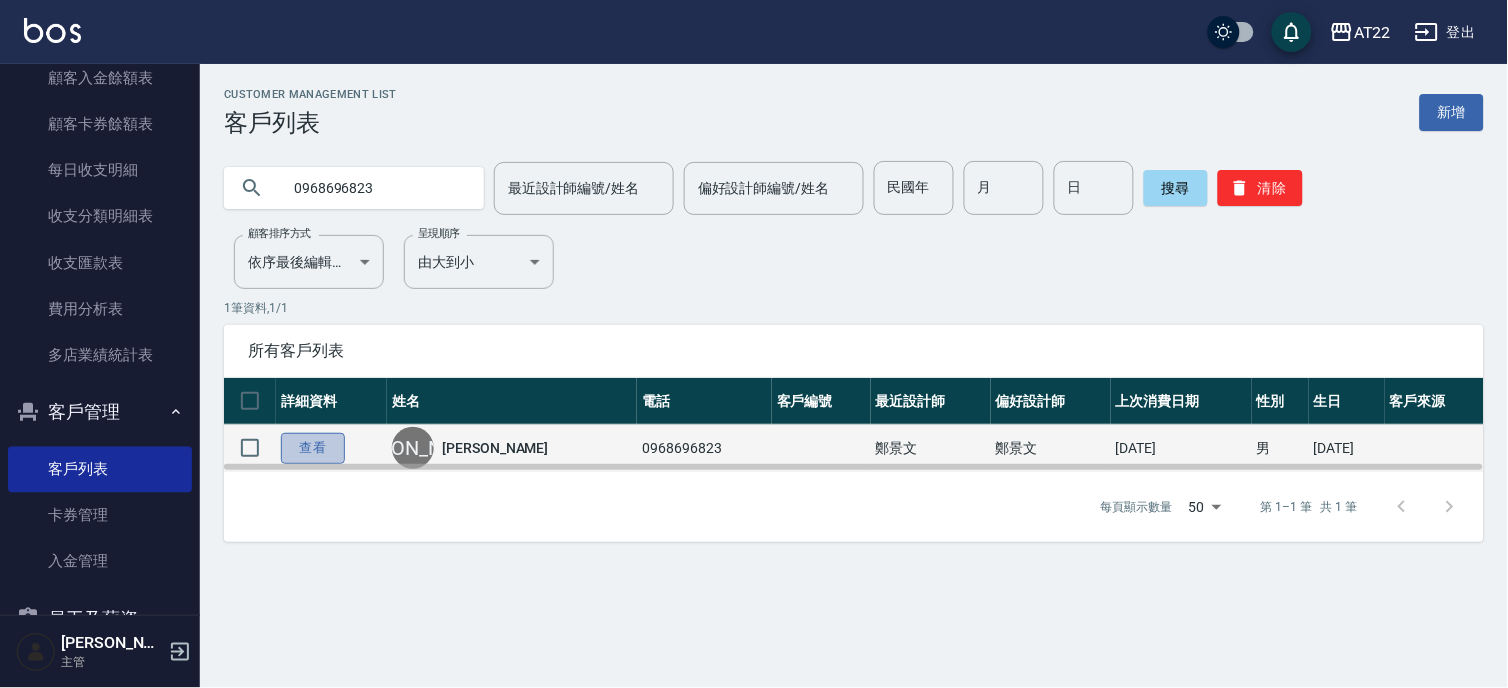 click on "查看" at bounding box center (313, 448) 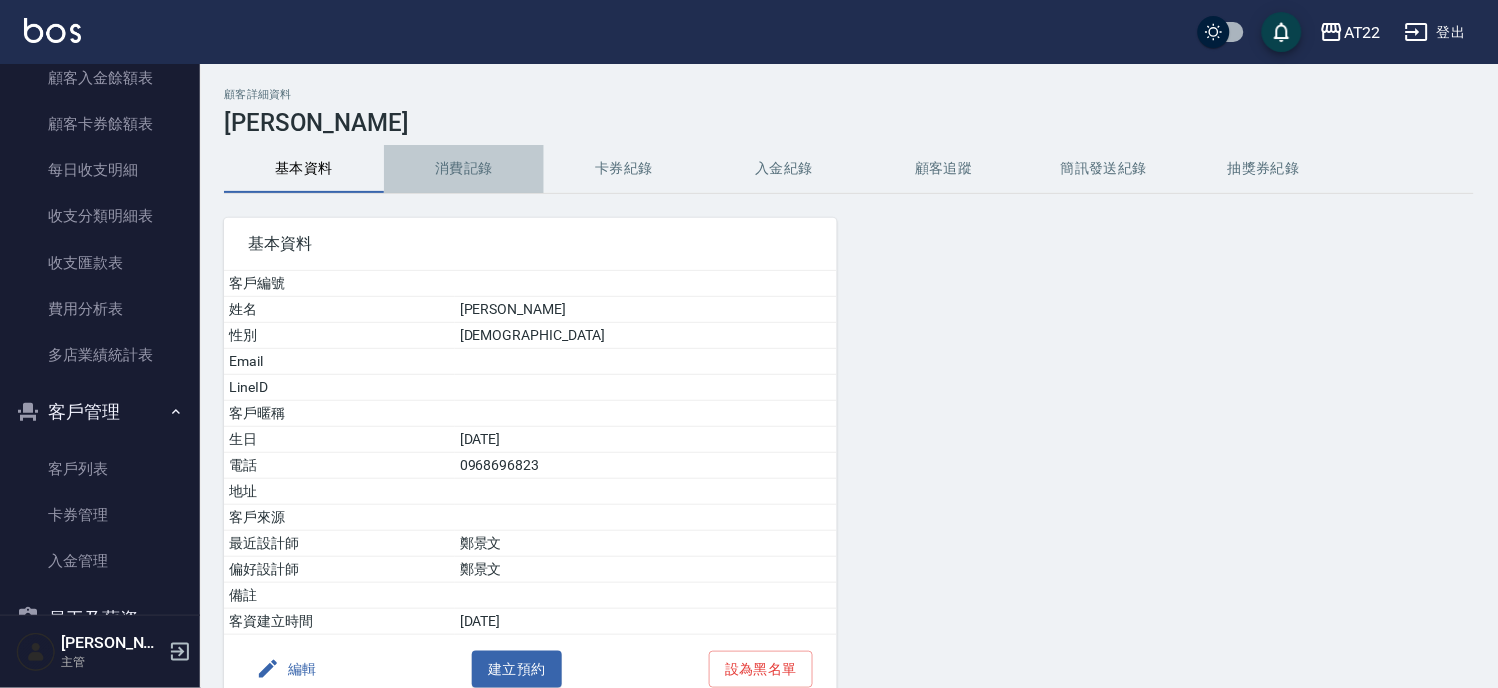 click on "消費記錄" at bounding box center (464, 169) 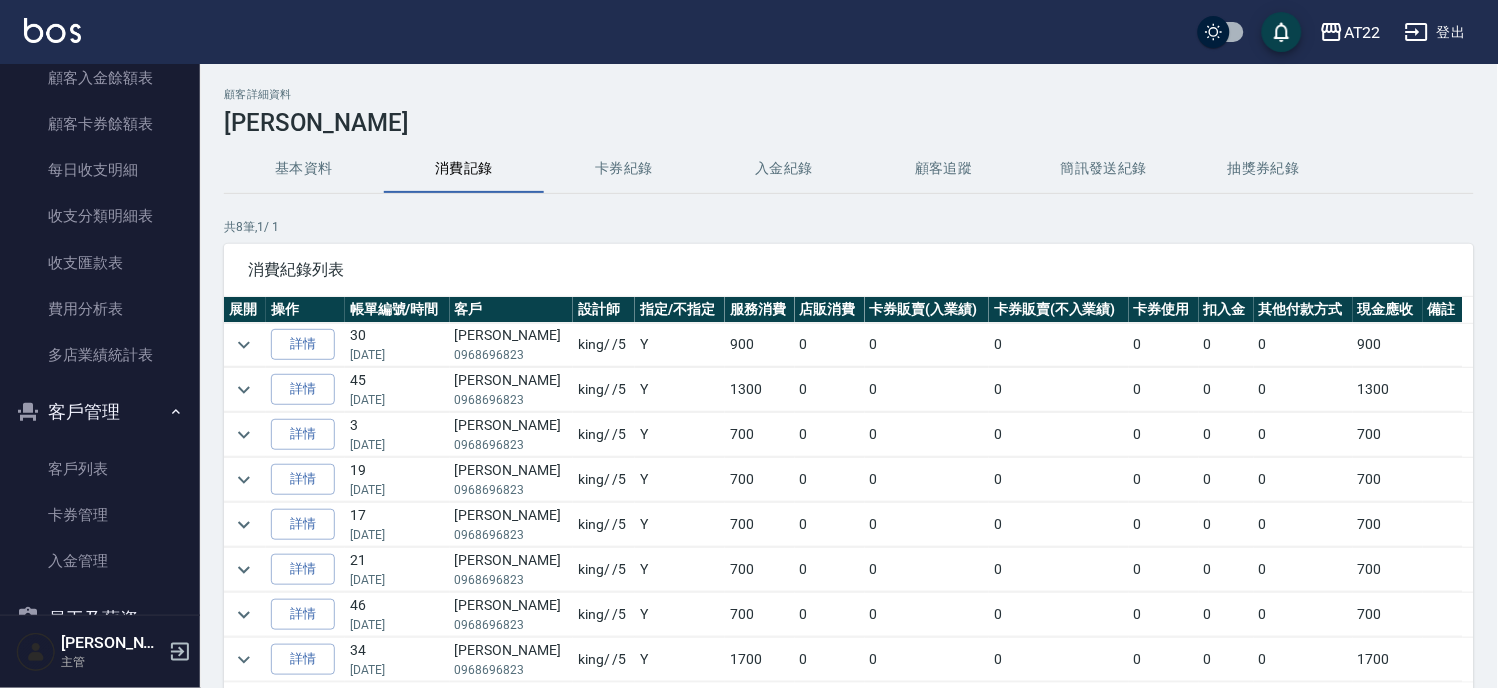 click on "基本資料" at bounding box center (304, 169) 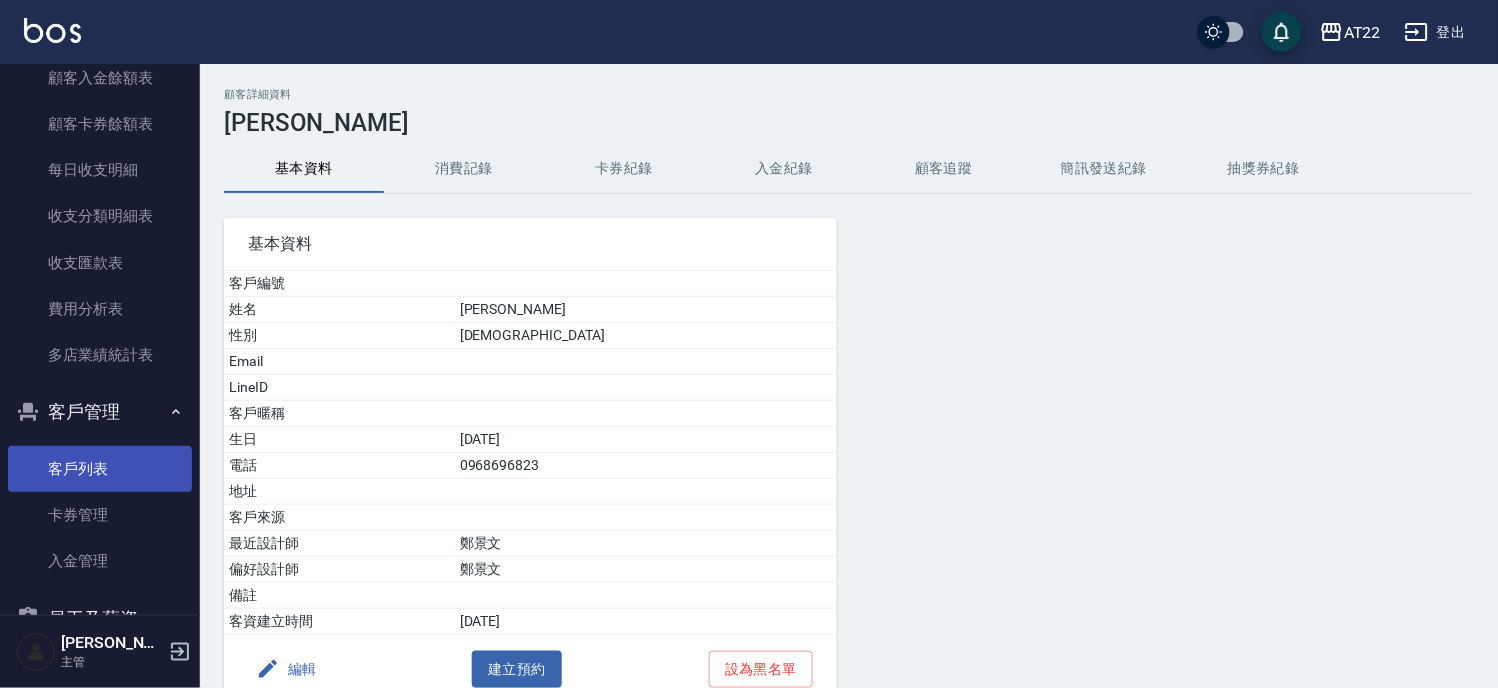 click on "客戶列表" at bounding box center [100, 469] 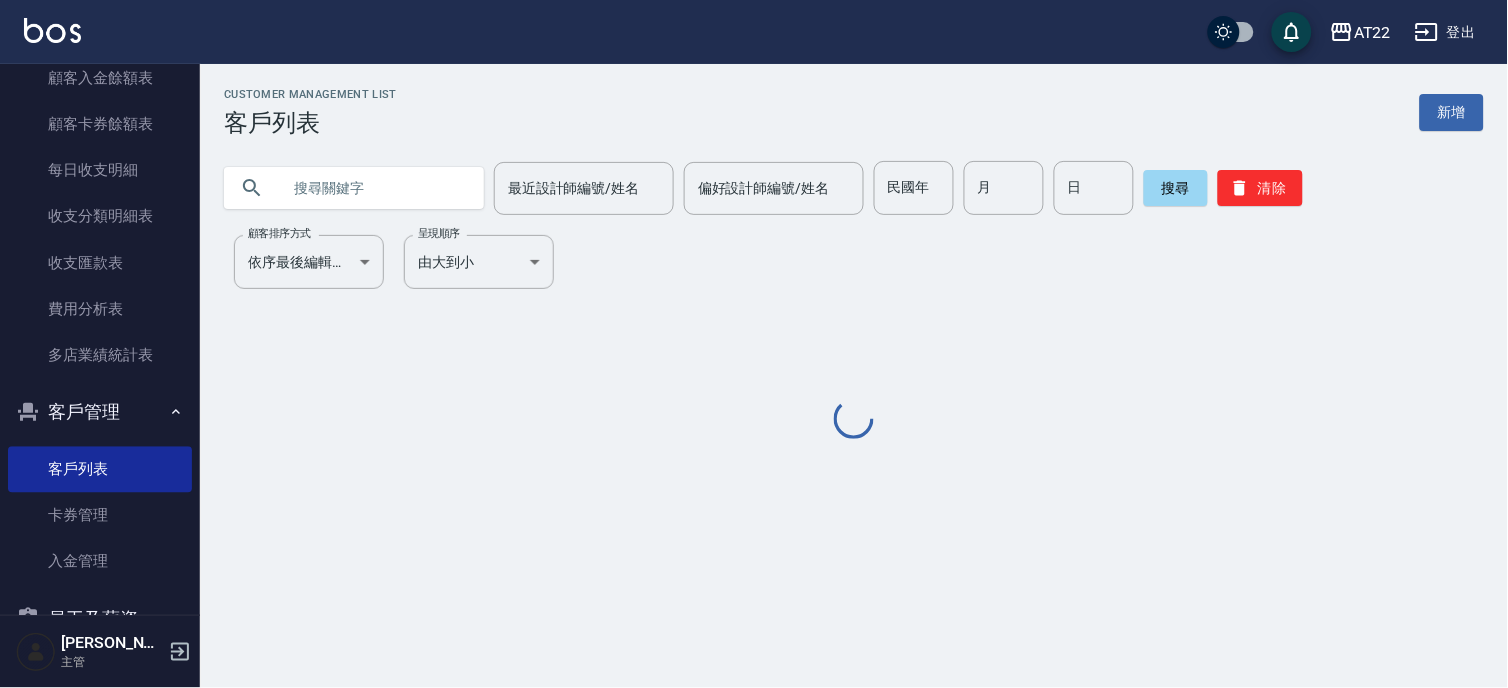 click at bounding box center (374, 188) 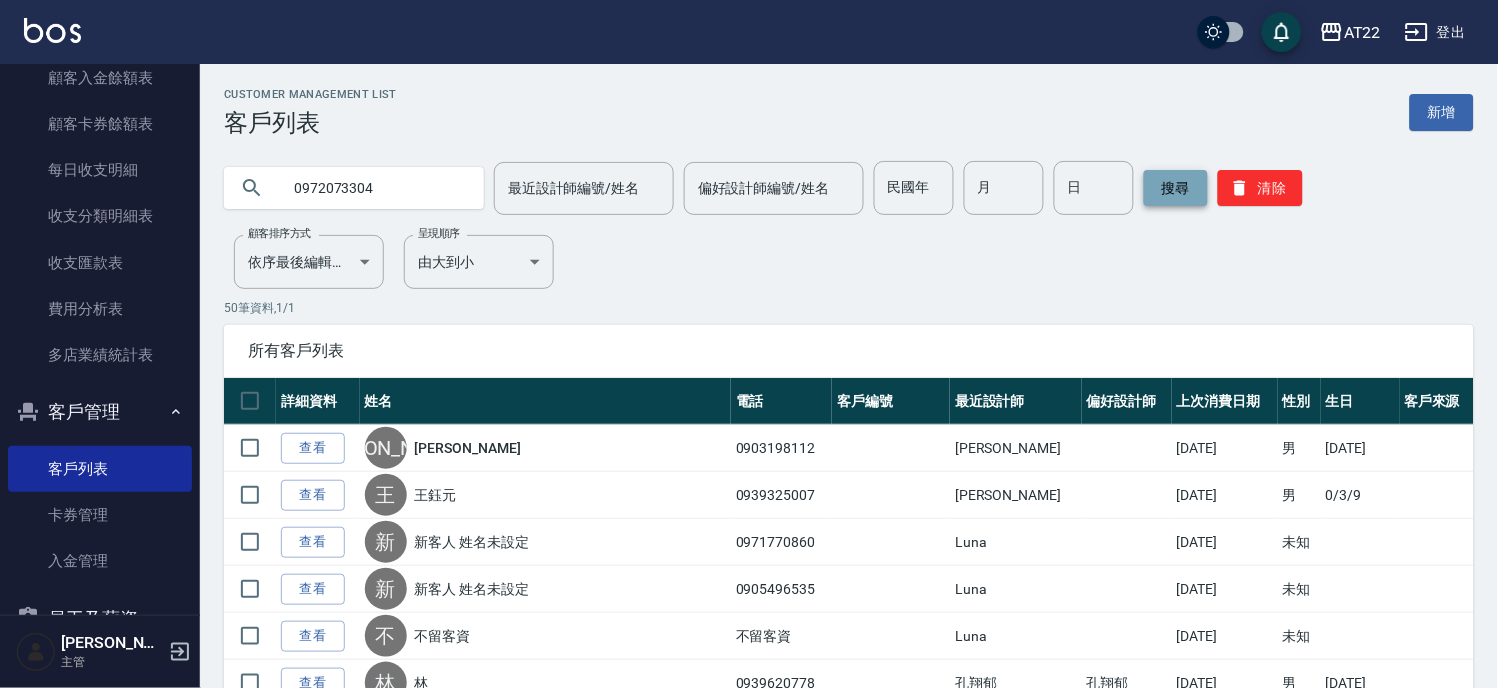 type on "0972073304" 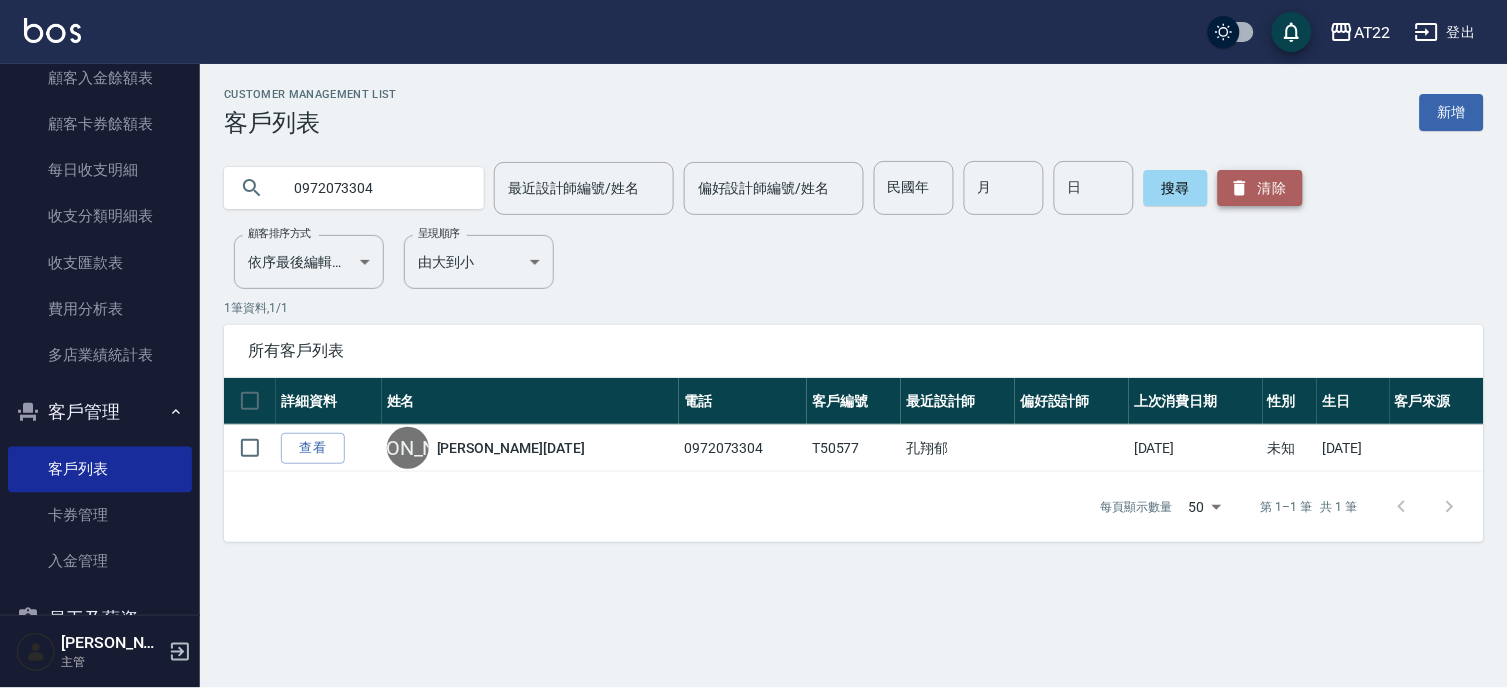 click on "清除" at bounding box center (1260, 188) 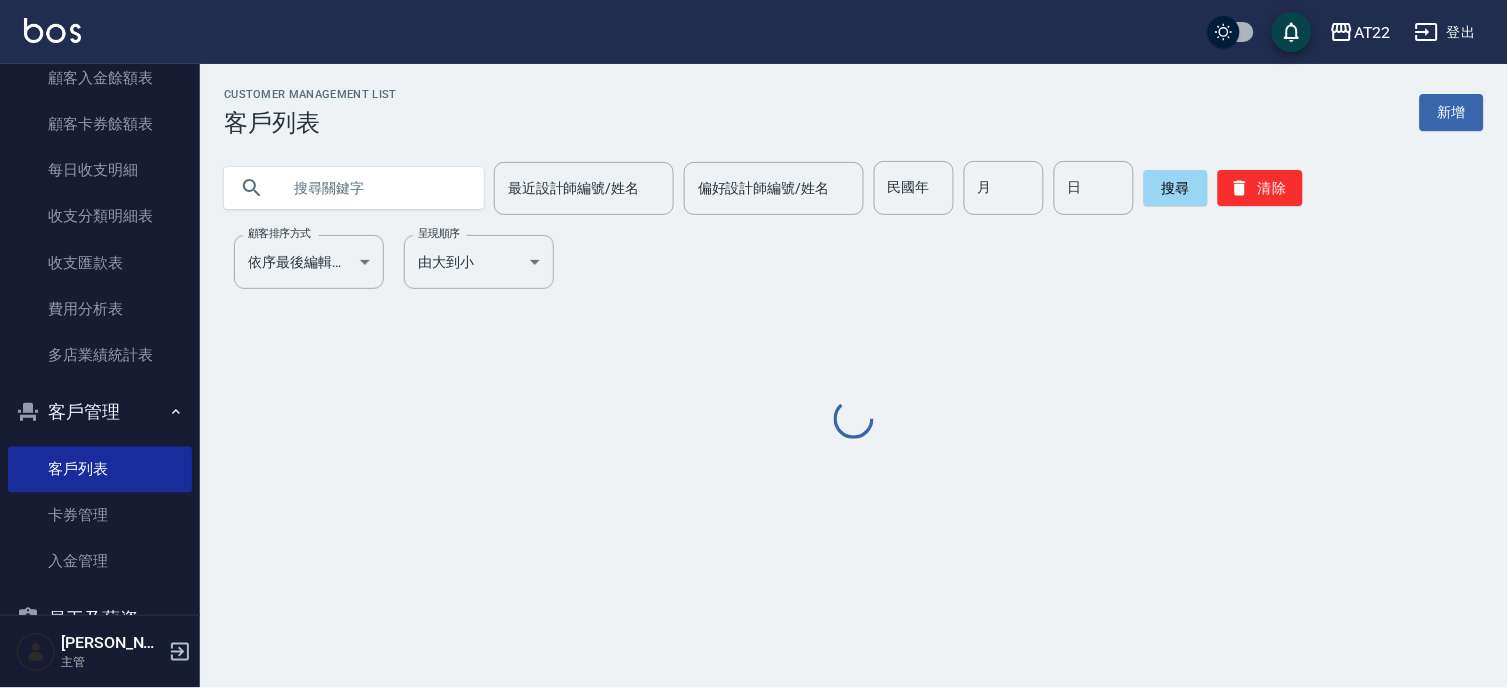 click at bounding box center (374, 188) 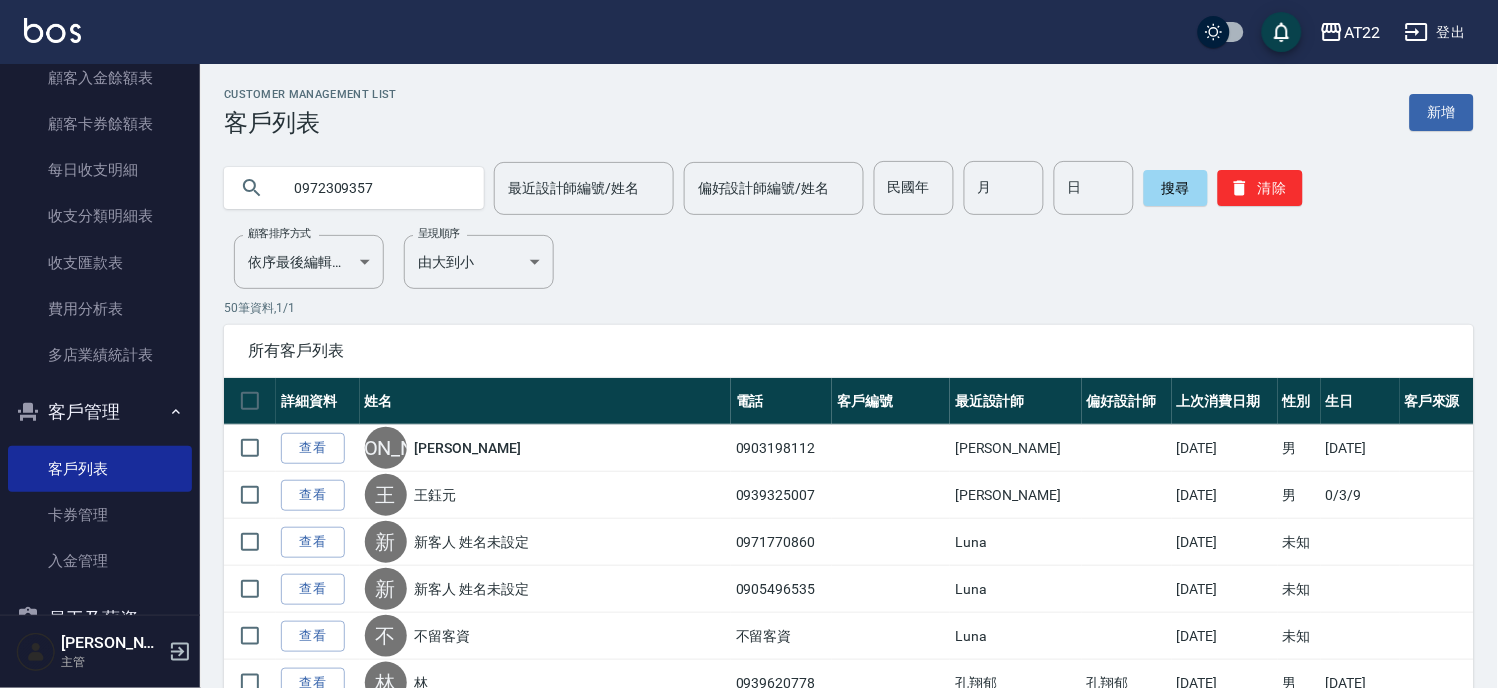 type on "0972309357" 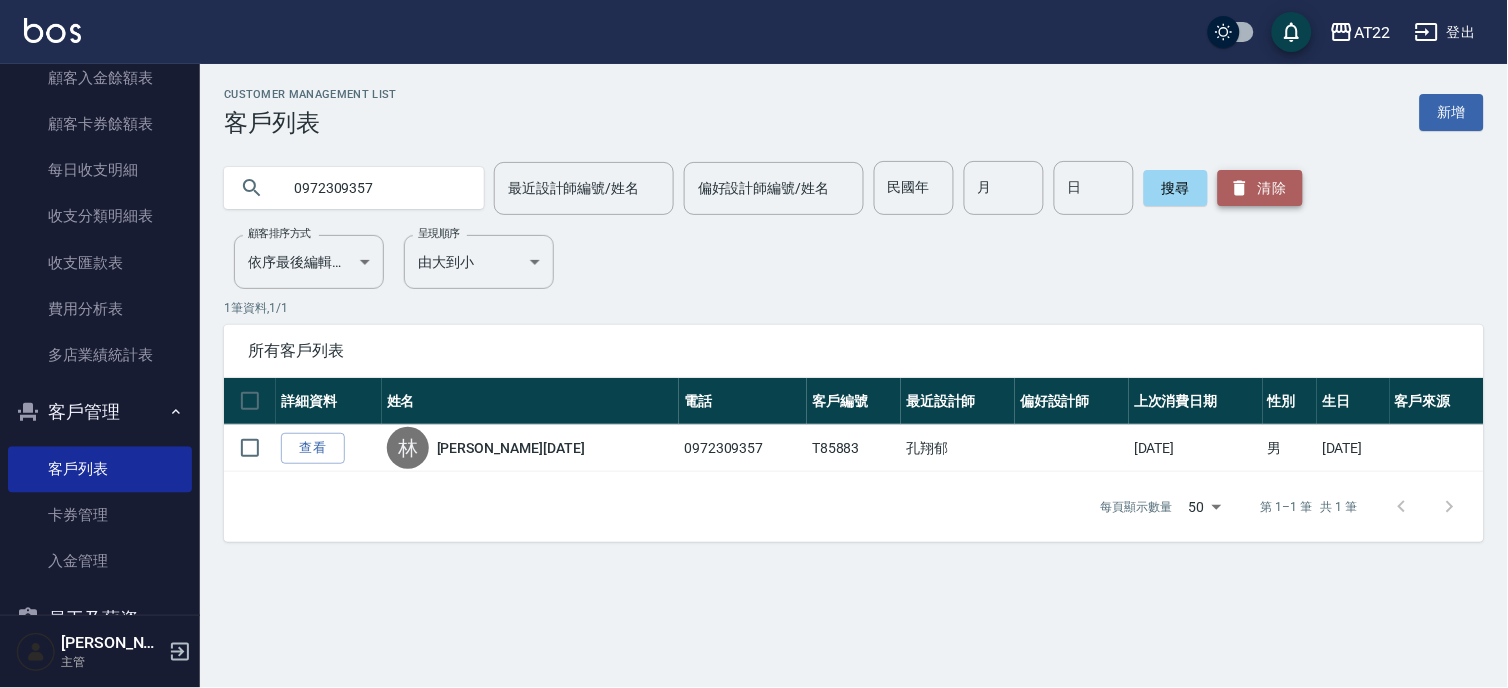 click on "清除" at bounding box center [1260, 188] 